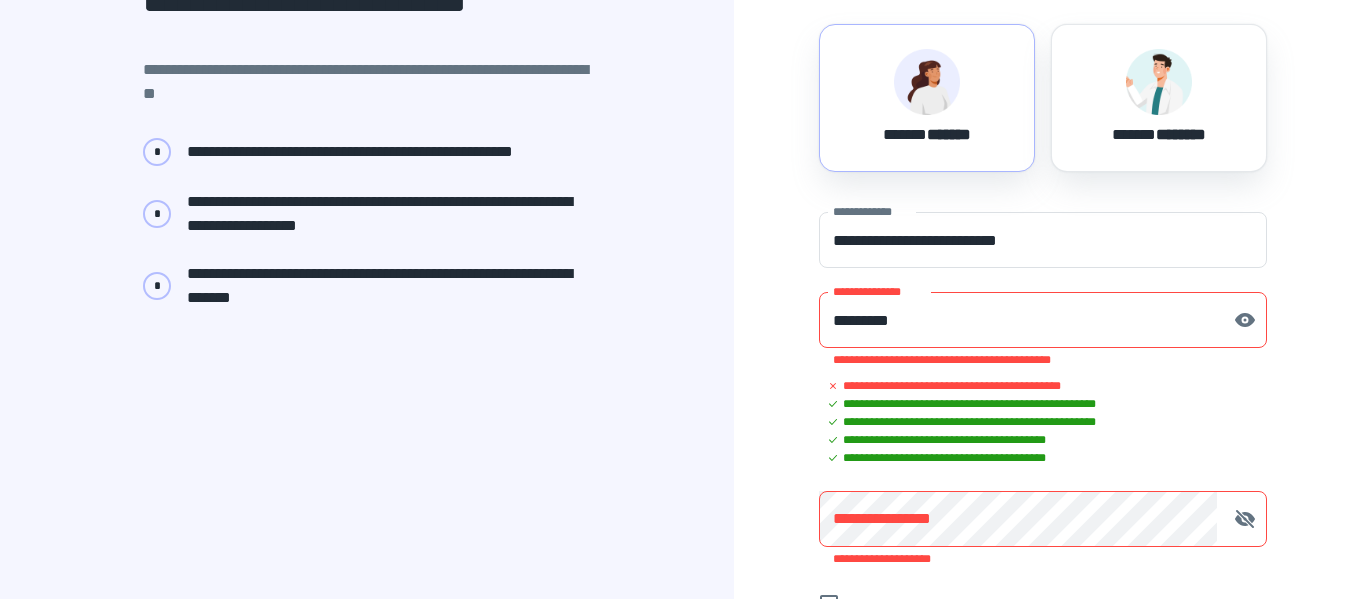 scroll, scrollTop: 0, scrollLeft: 0, axis: both 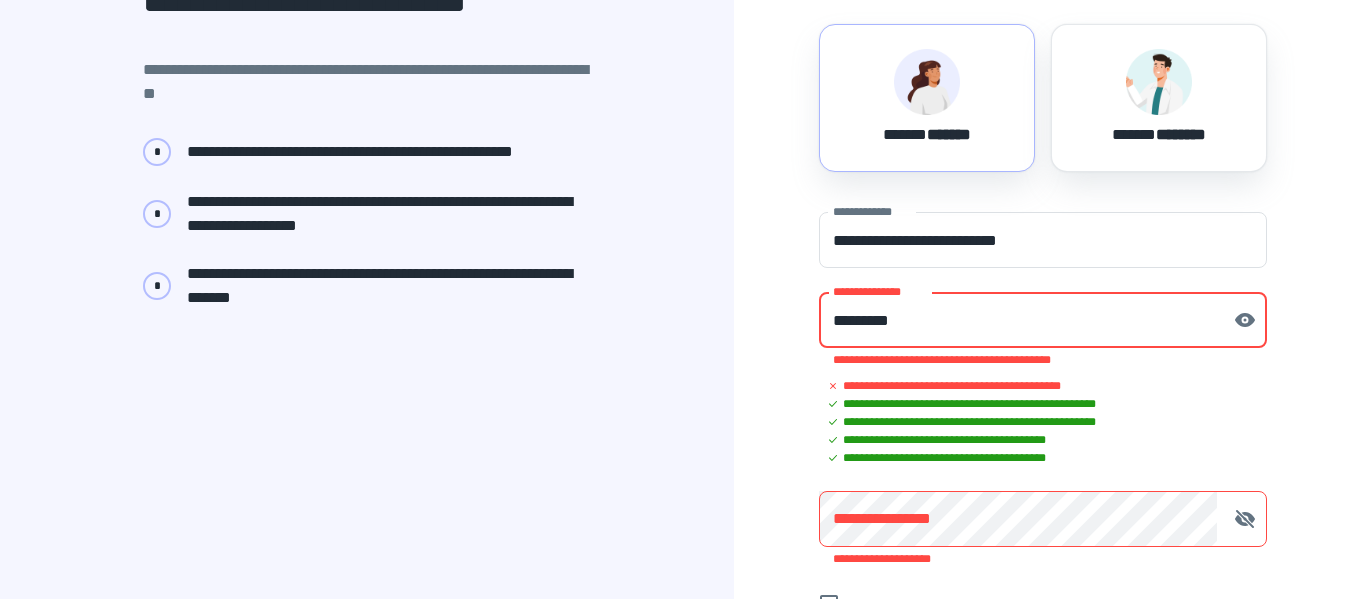 drag, startPoint x: 995, startPoint y: 323, endPoint x: 884, endPoint y: 313, distance: 111.44954 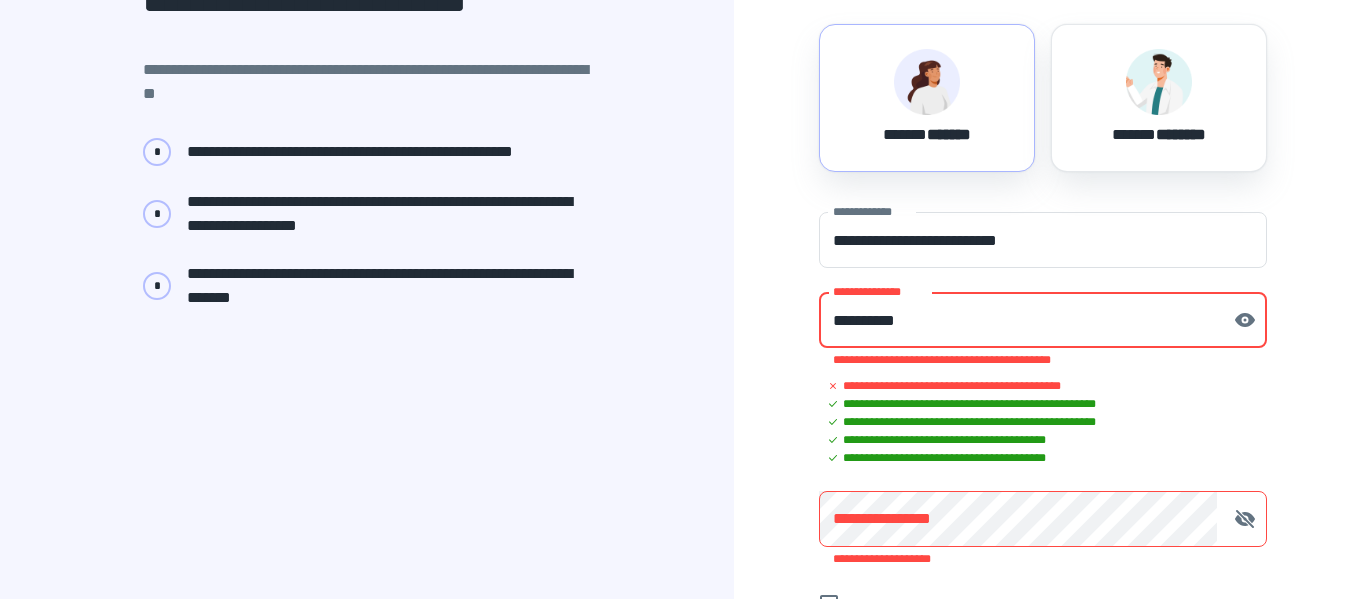 scroll, scrollTop: 190, scrollLeft: 0, axis: vertical 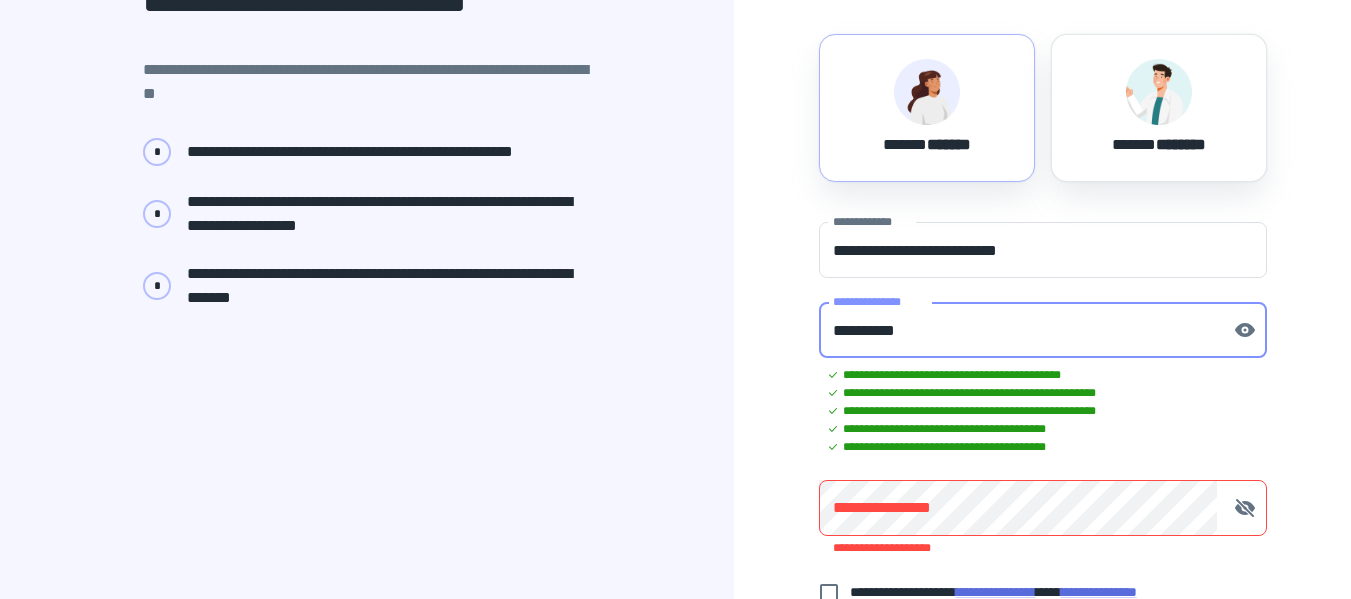 type on "**********" 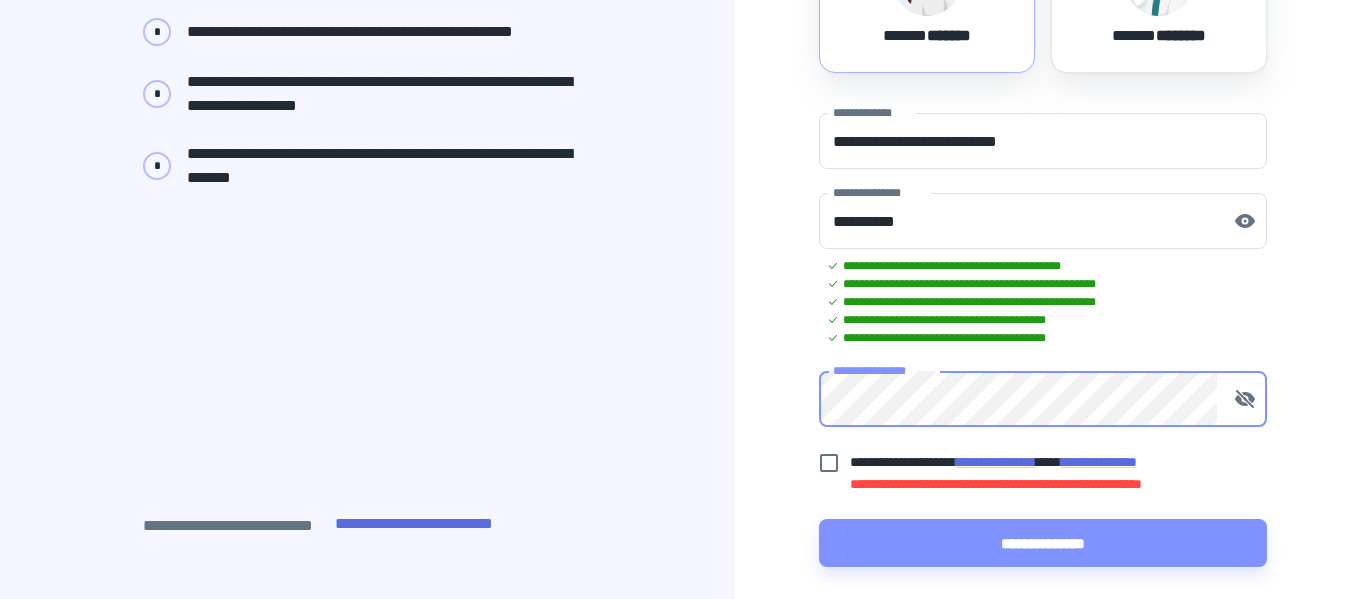 scroll, scrollTop: 379, scrollLeft: 0, axis: vertical 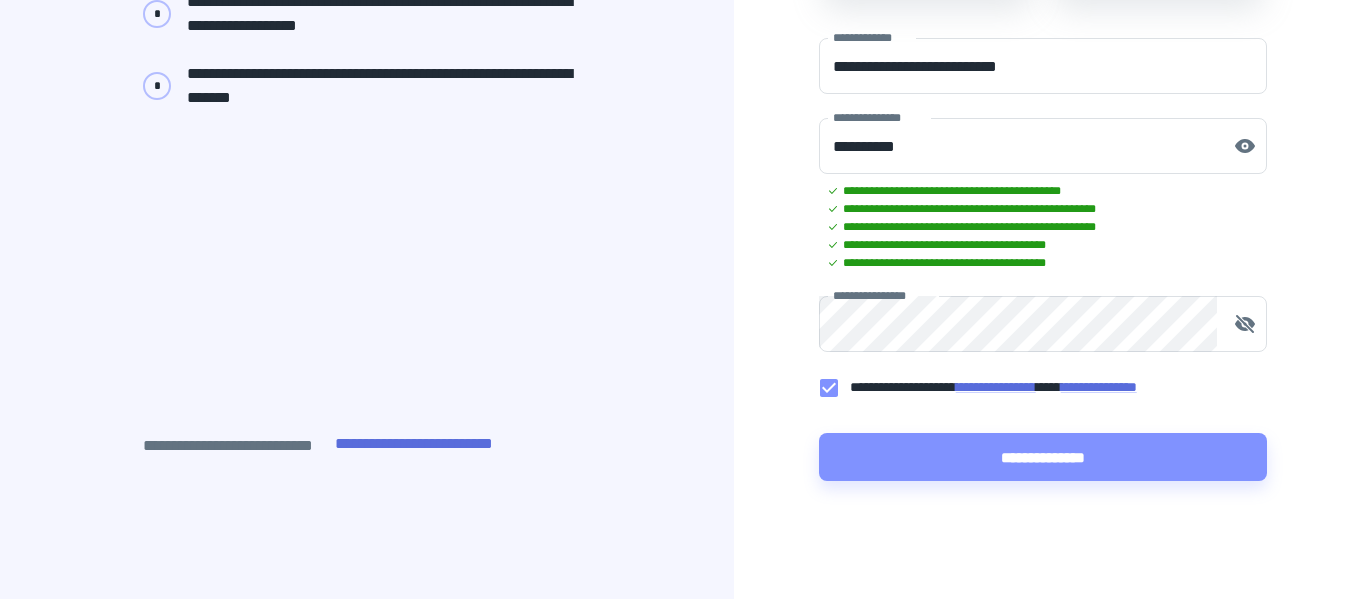 click on "**********" at bounding box center (1043, 457) 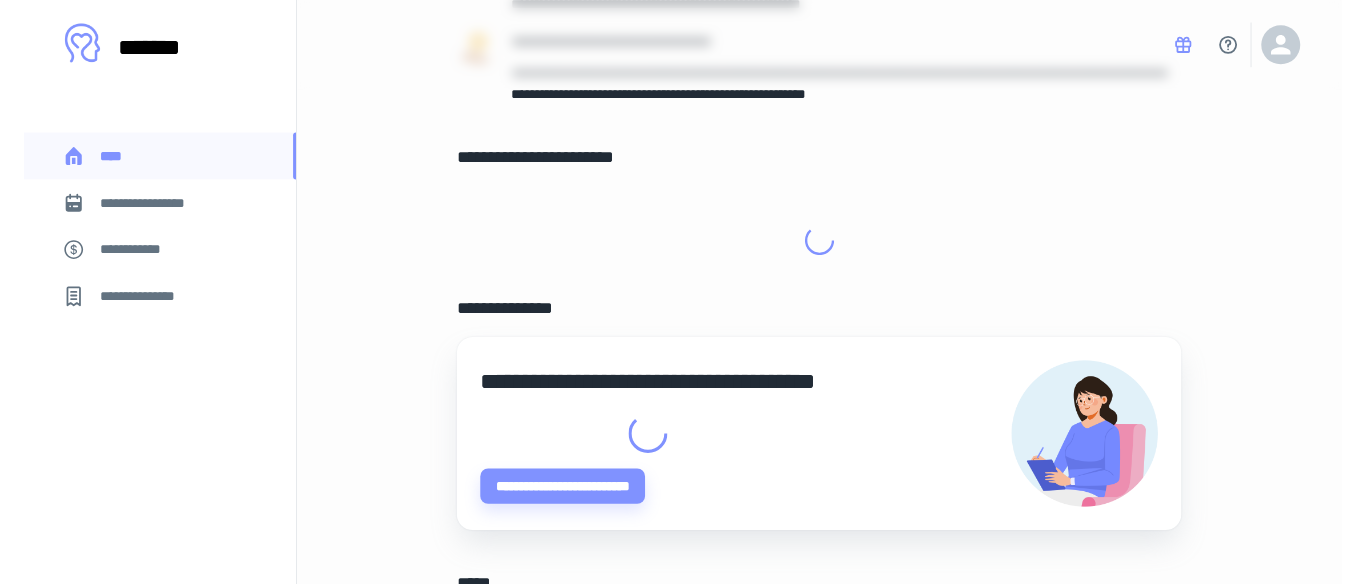 scroll, scrollTop: 0, scrollLeft: 0, axis: both 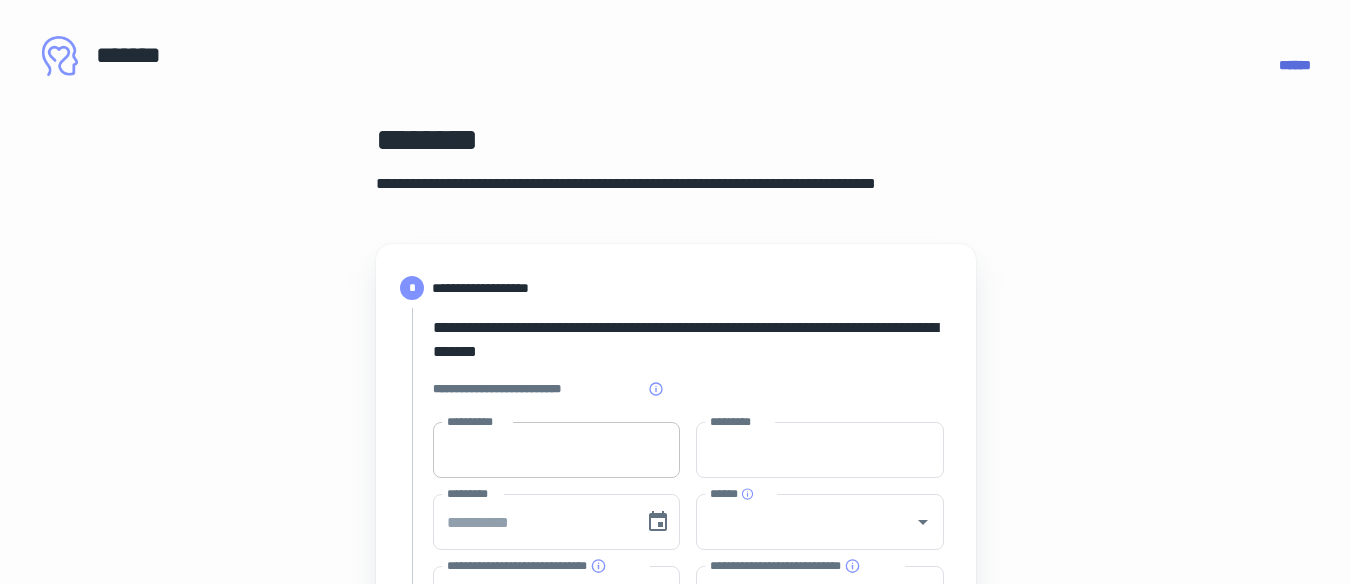 click on "**********" at bounding box center [557, 450] 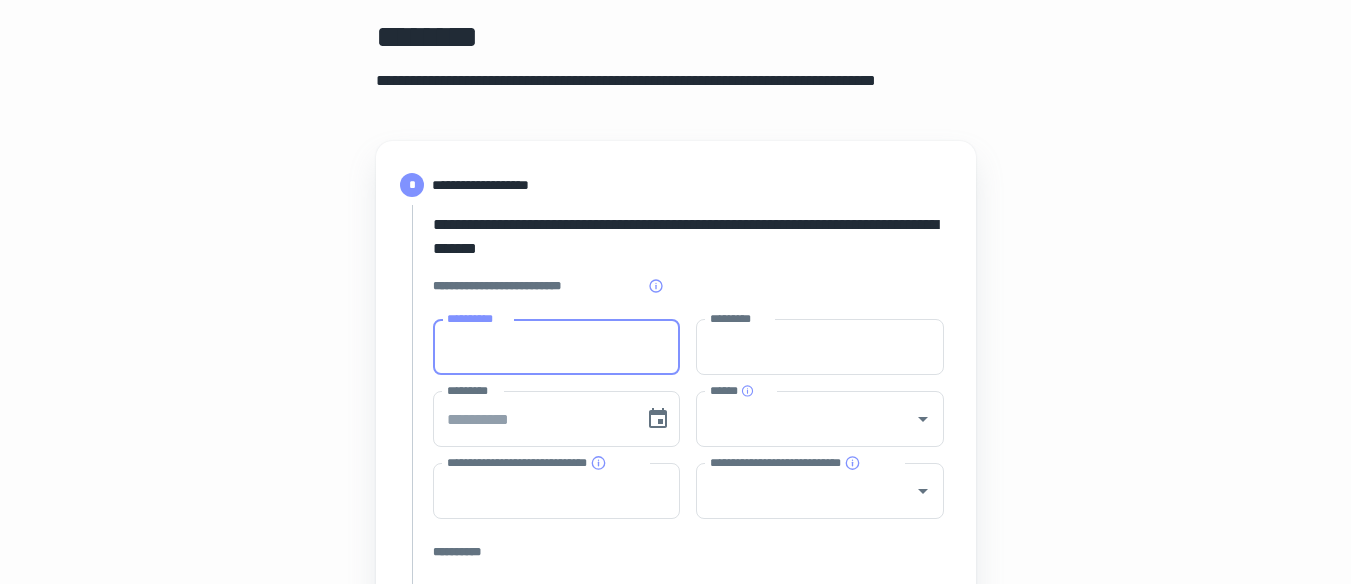 scroll, scrollTop: 200, scrollLeft: 0, axis: vertical 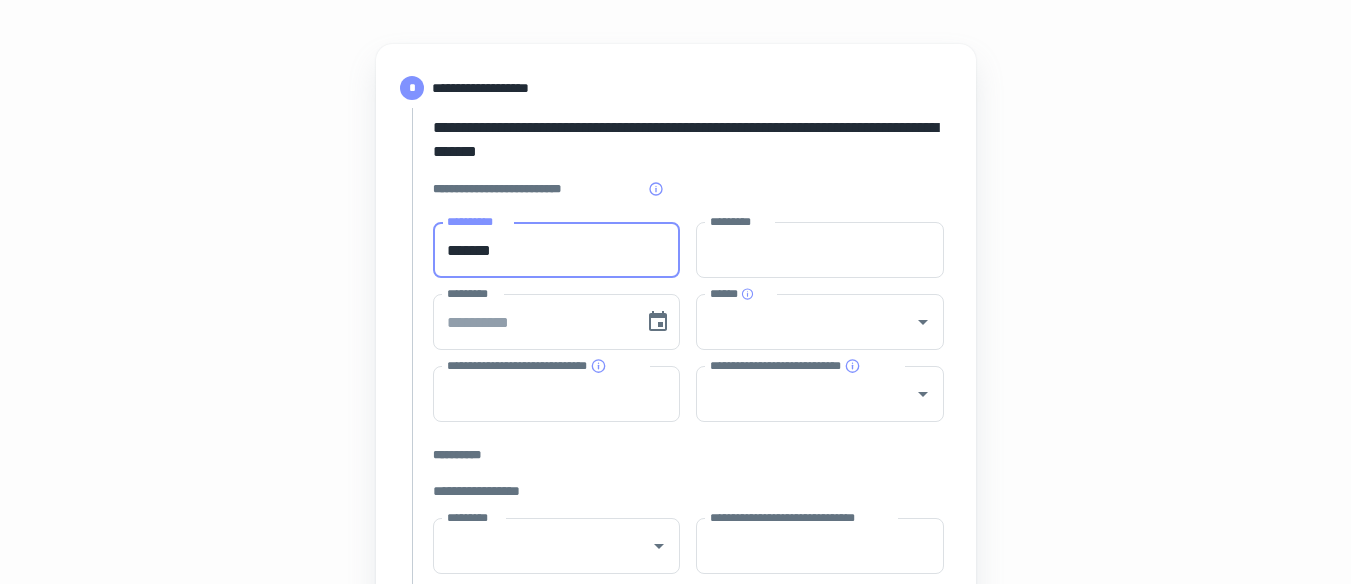 type on "*******" 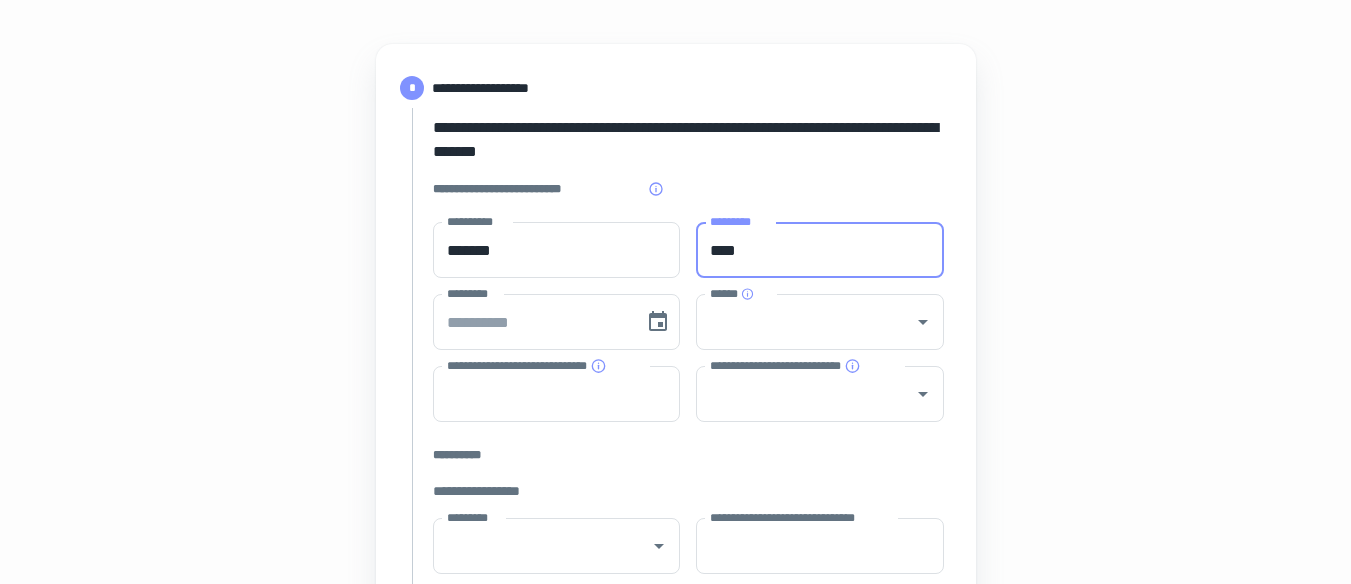 type on "****" 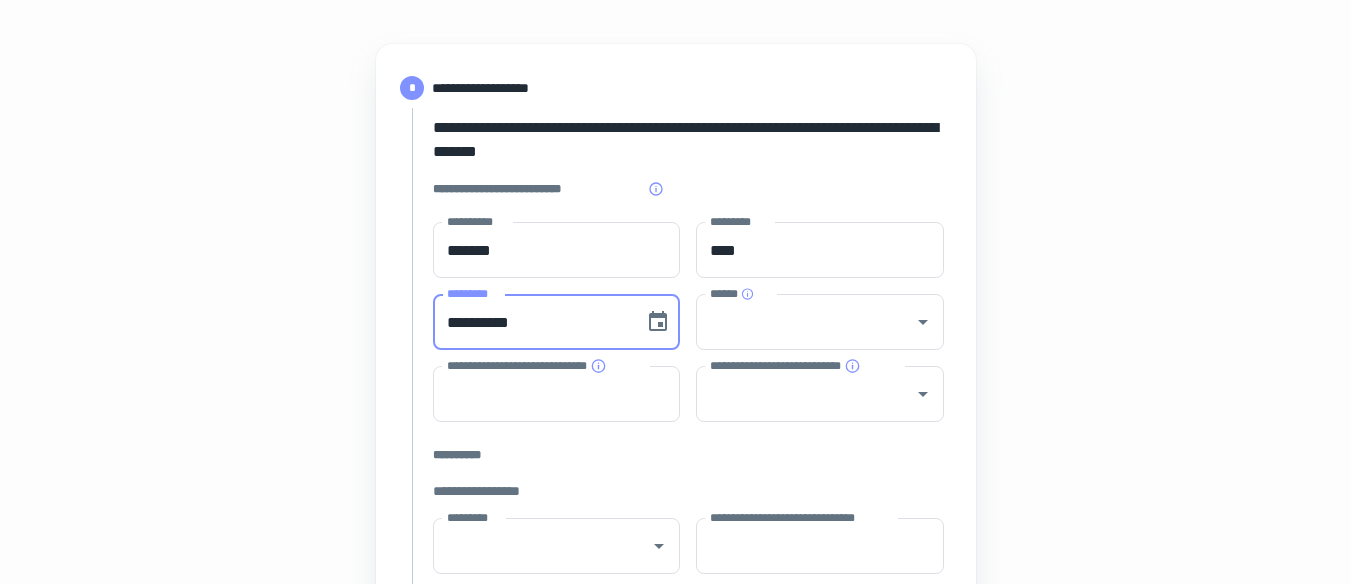type on "**********" 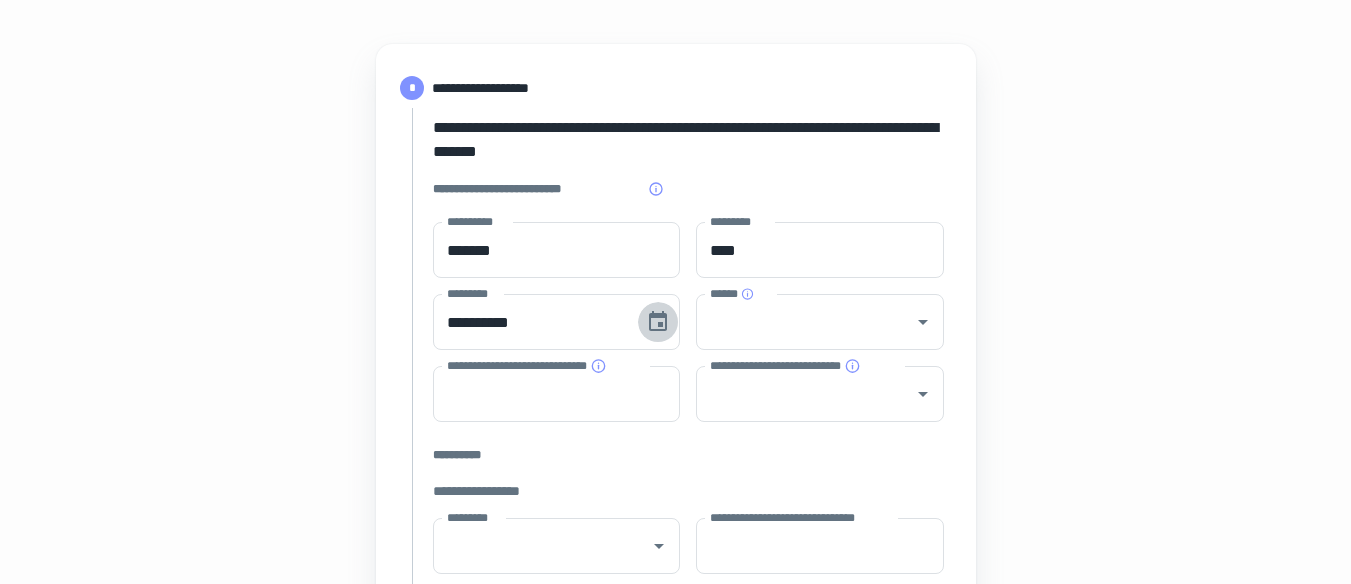 type 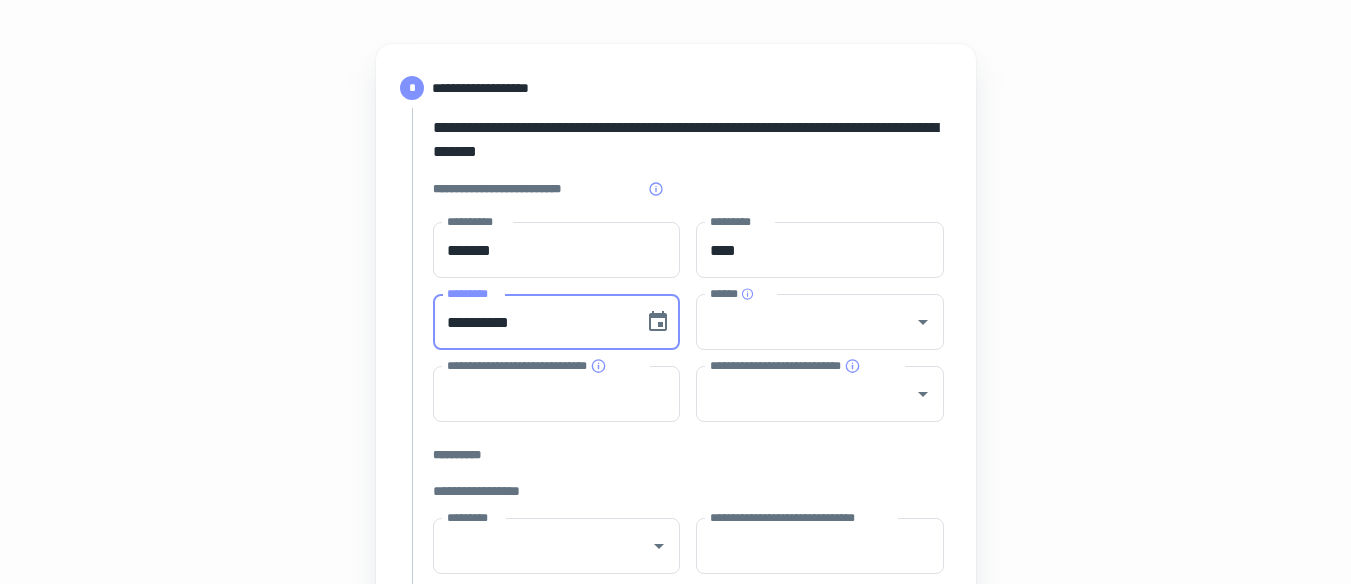 type on "**********" 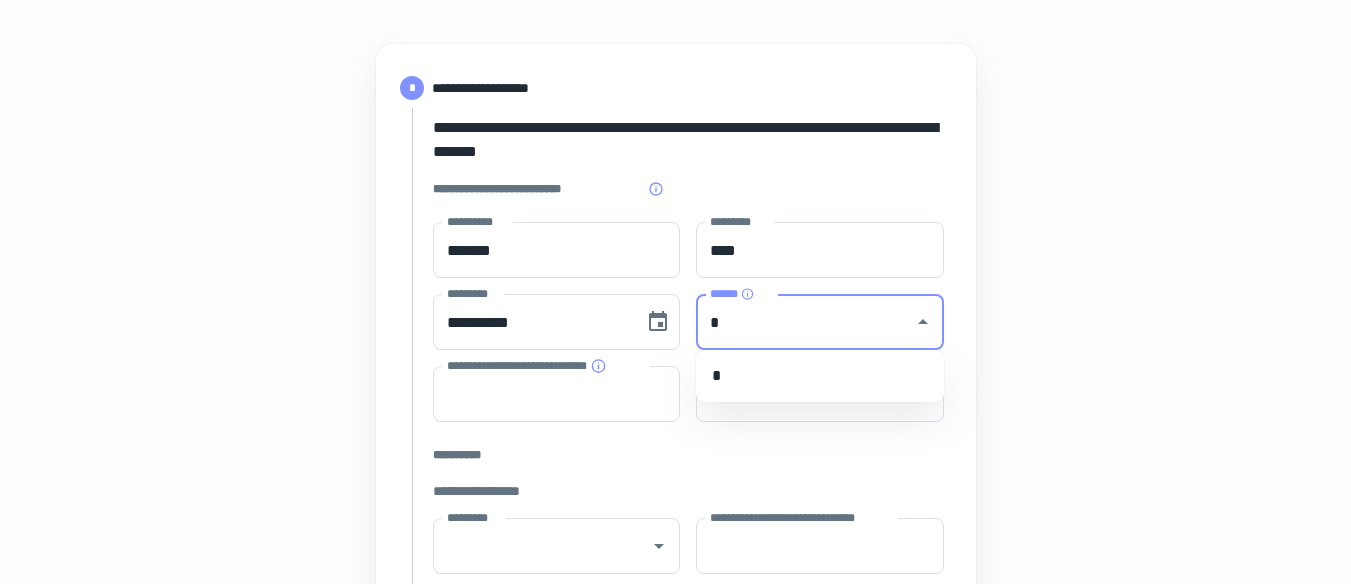 click on "*" at bounding box center (820, 376) 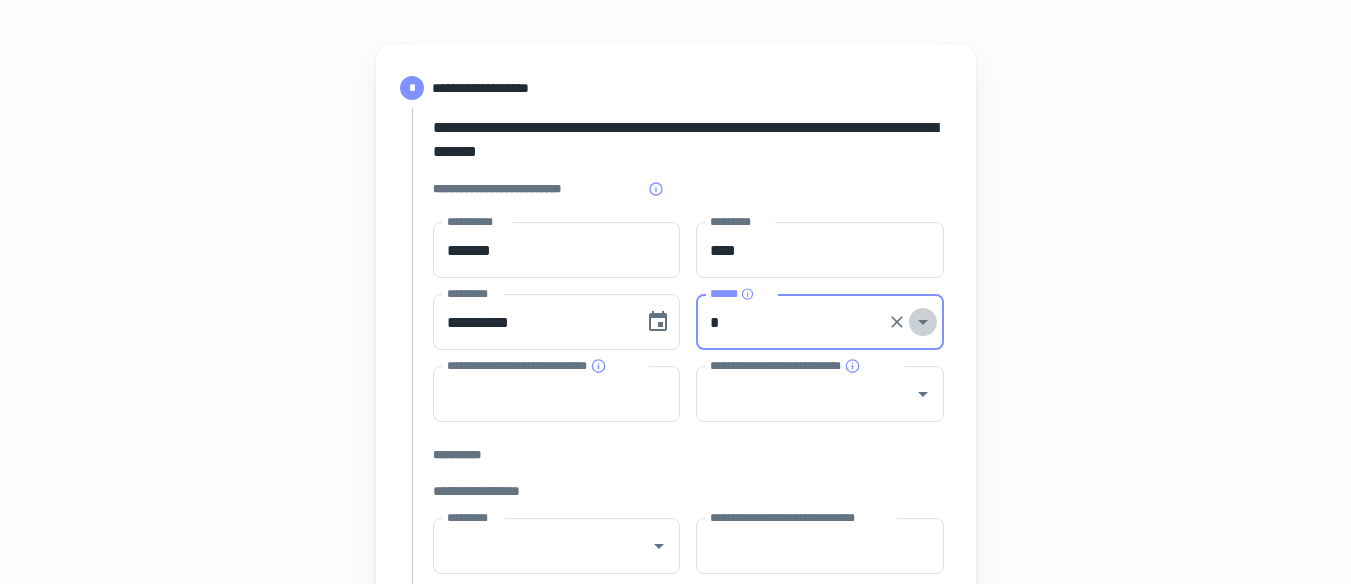 click 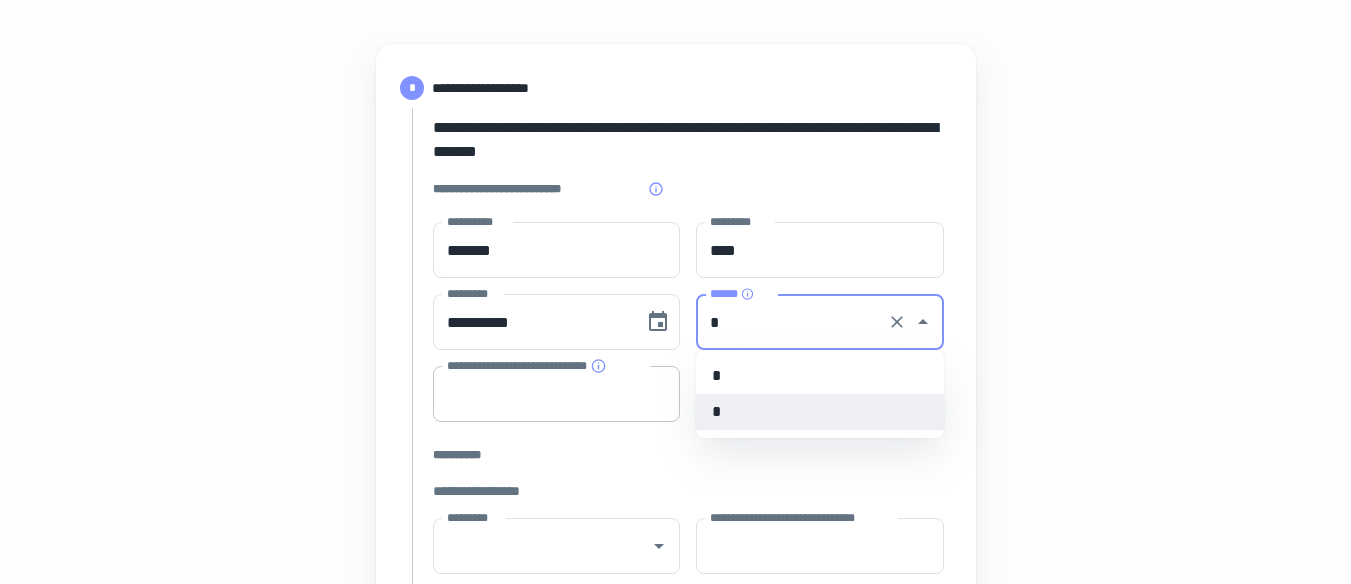 type on "*" 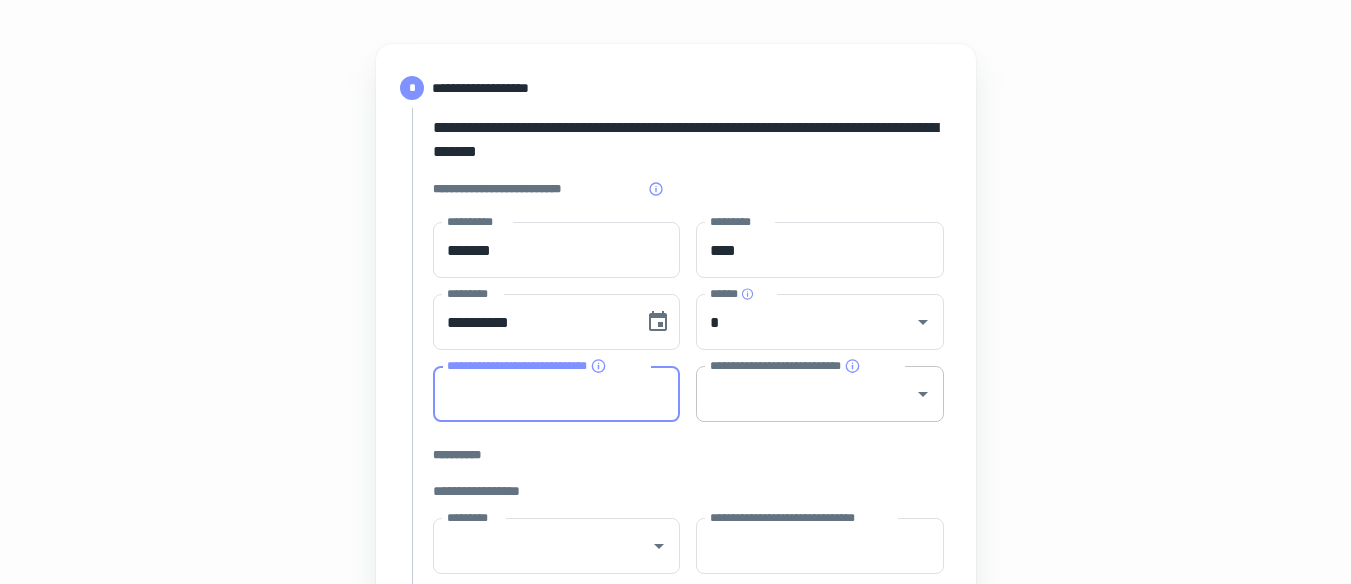 click on "**********" at bounding box center [820, 394] 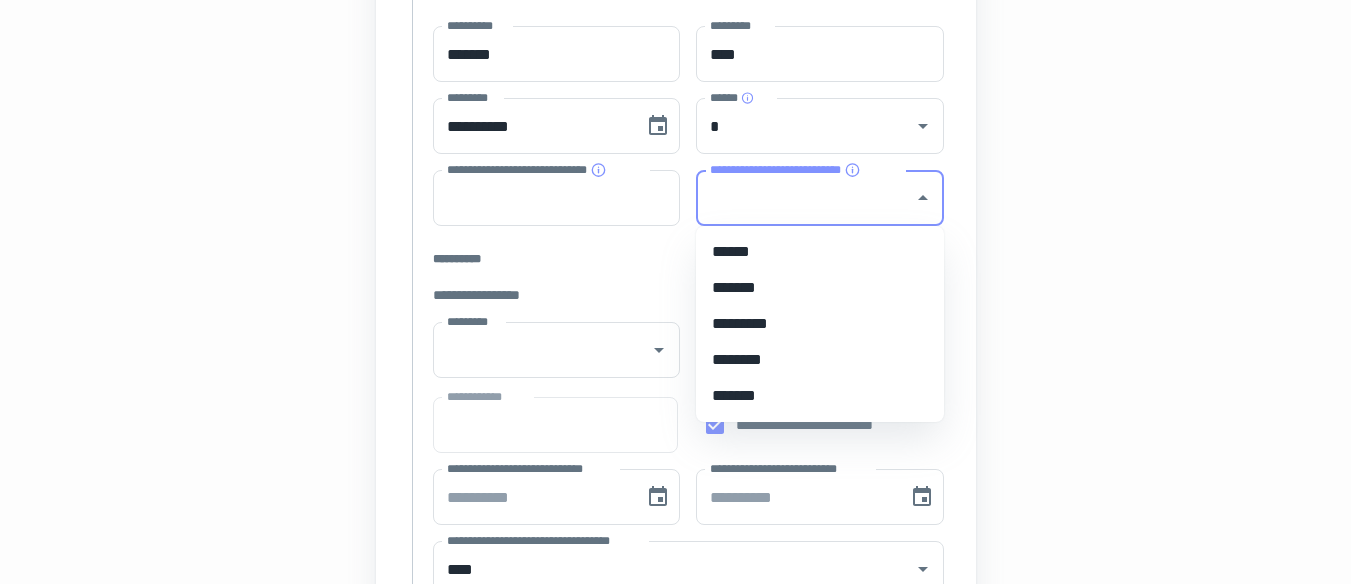 scroll, scrollTop: 400, scrollLeft: 0, axis: vertical 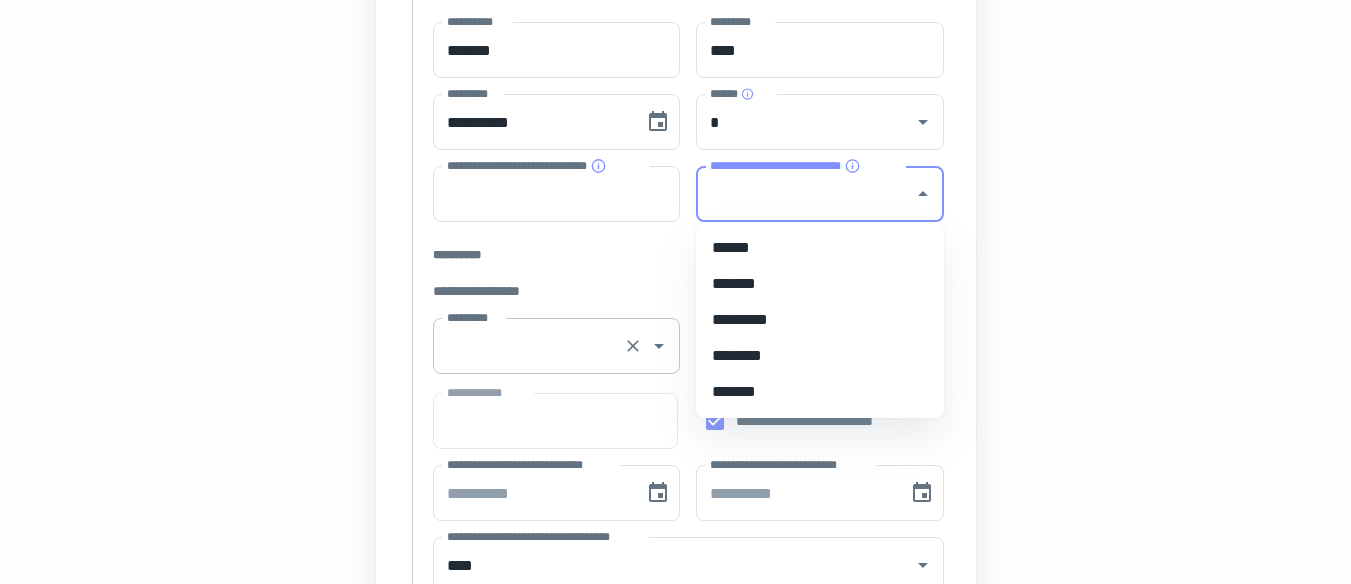 click on "*********" at bounding box center (529, 346) 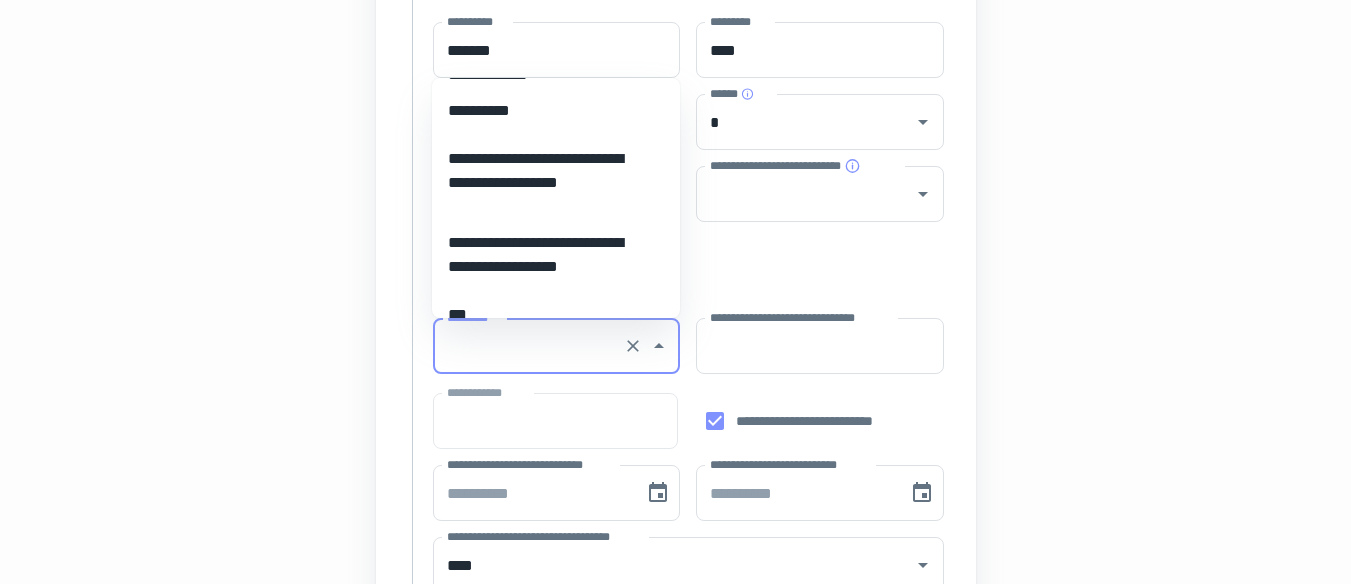 scroll, scrollTop: 12328, scrollLeft: 0, axis: vertical 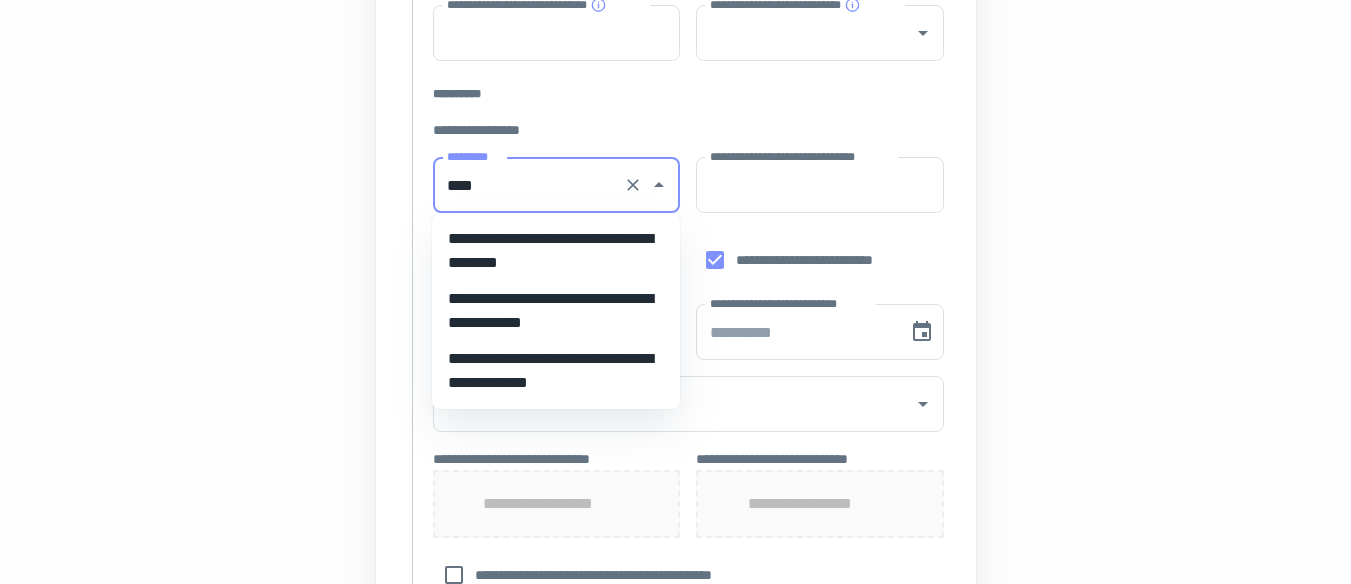 click on "**********" at bounding box center [556, 311] 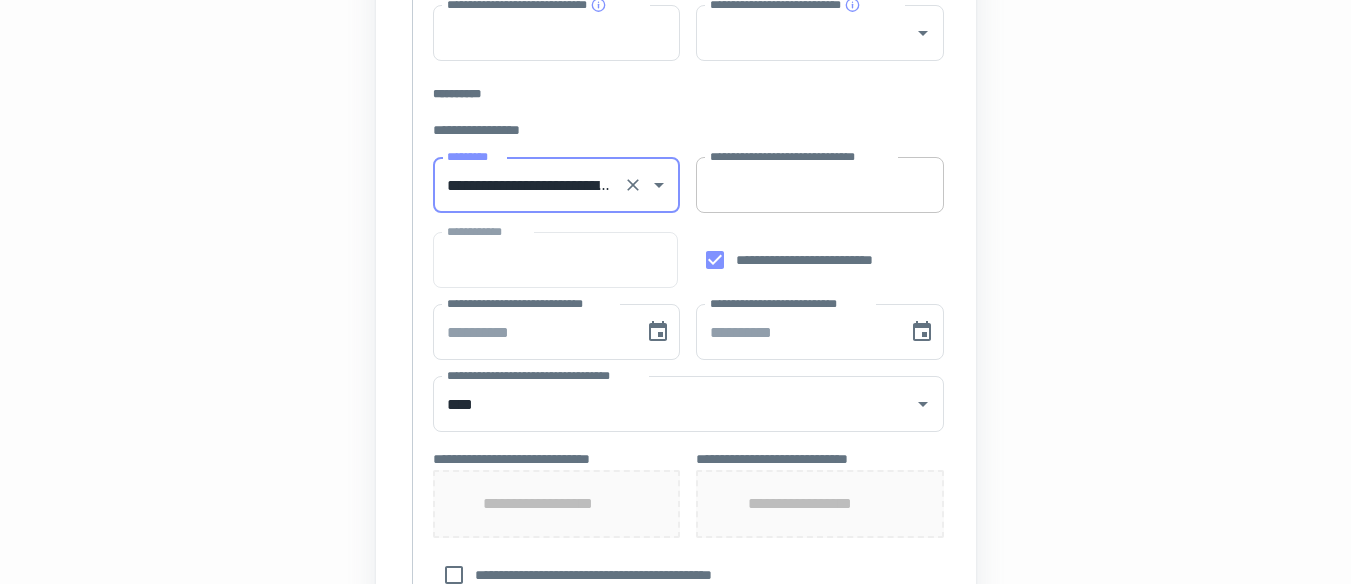 type on "**********" 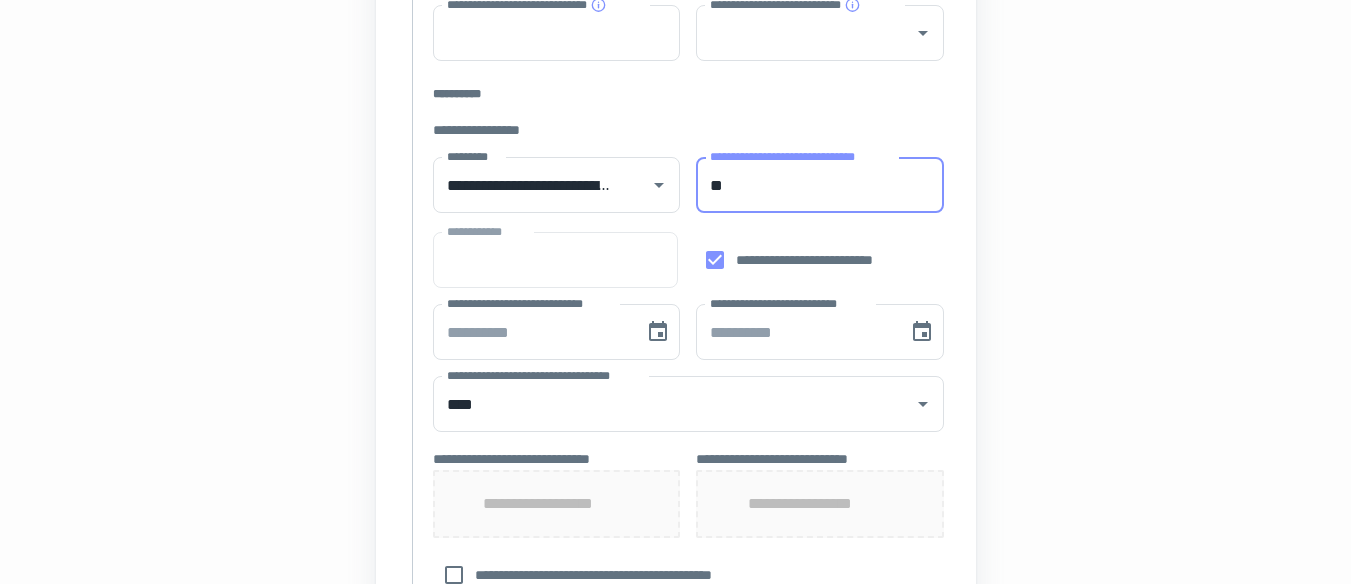 type on "*" 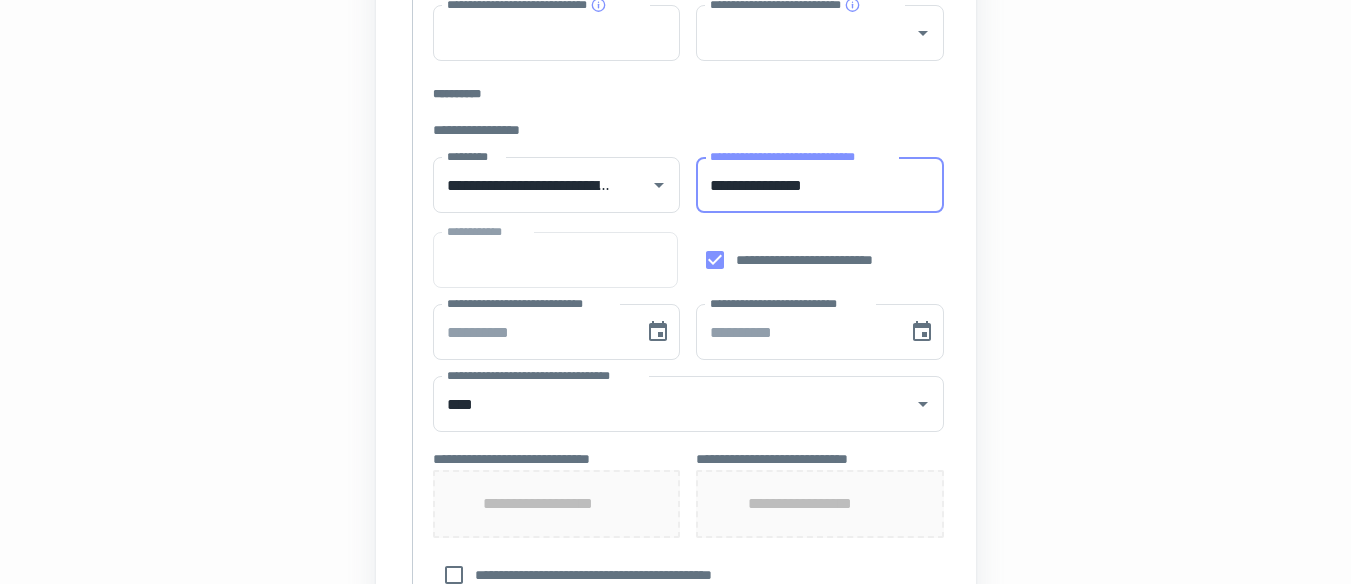 type on "**********" 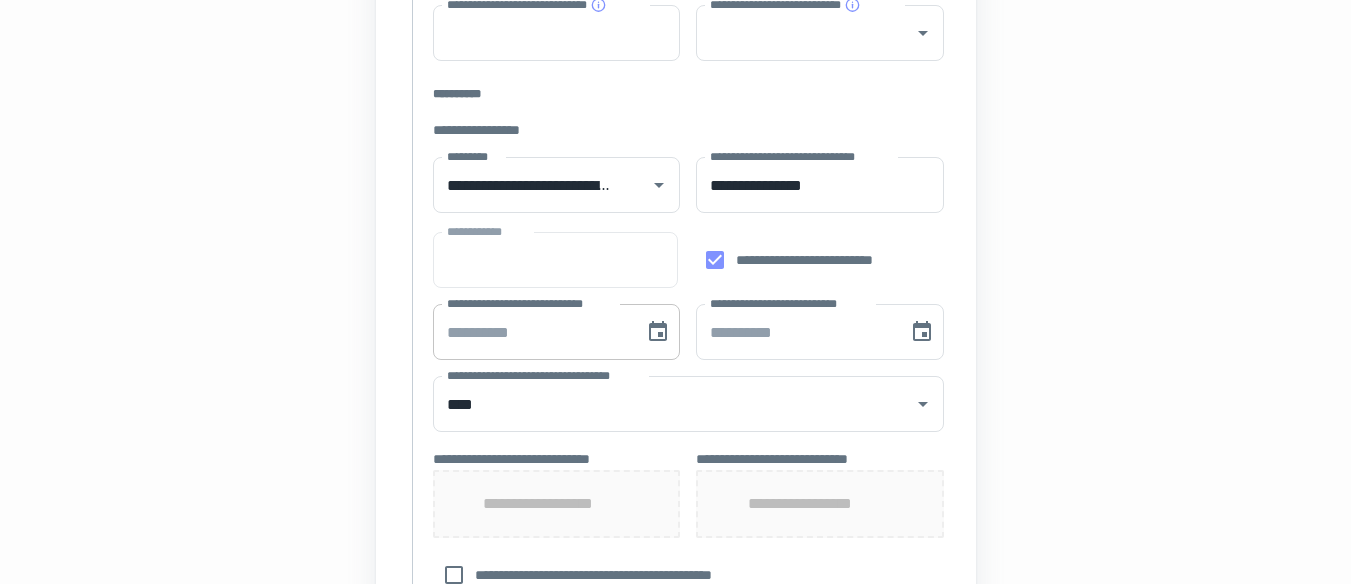 type on "**********" 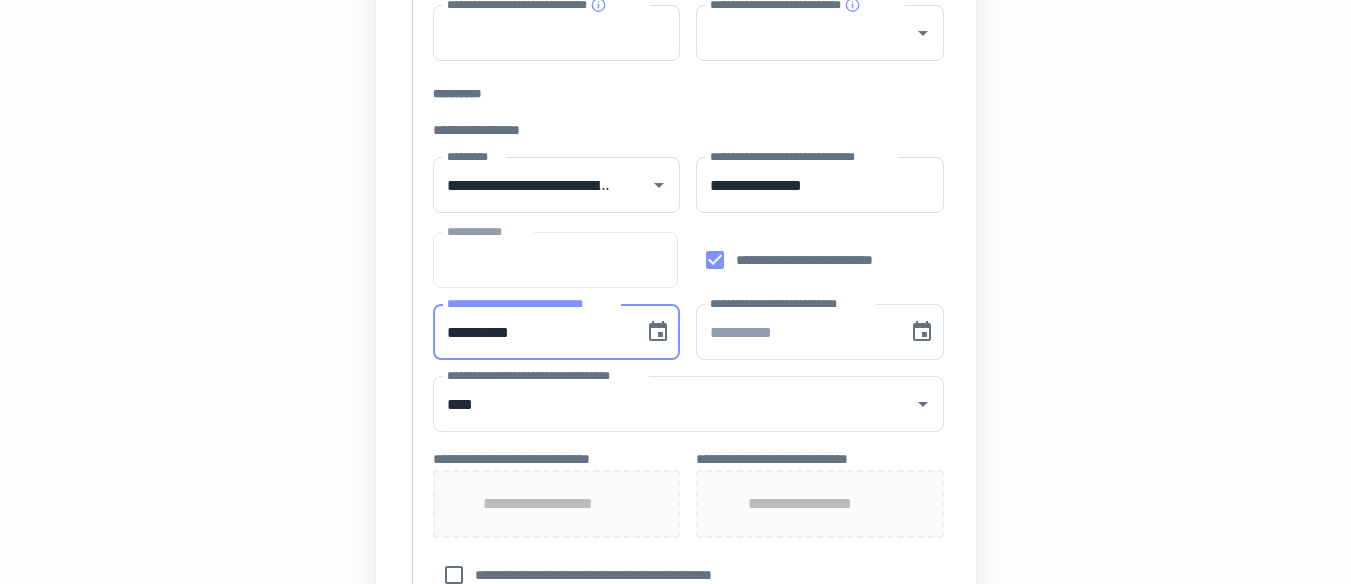 click on "**********" at bounding box center [532, 332] 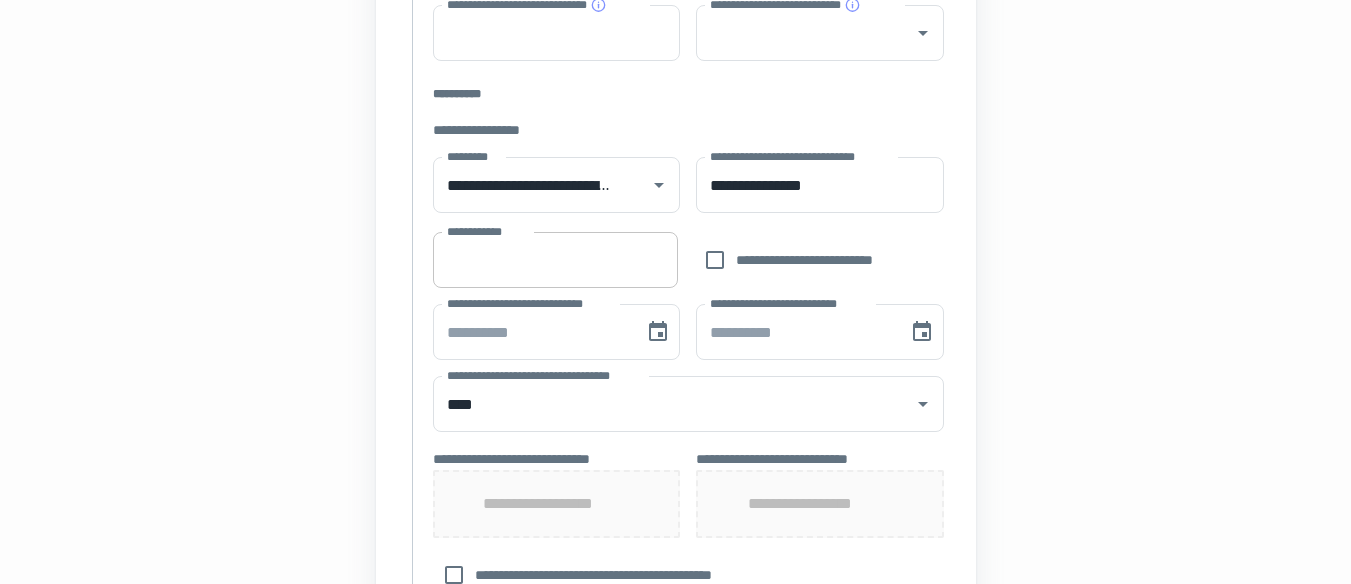 click on "**********" at bounding box center [555, 260] 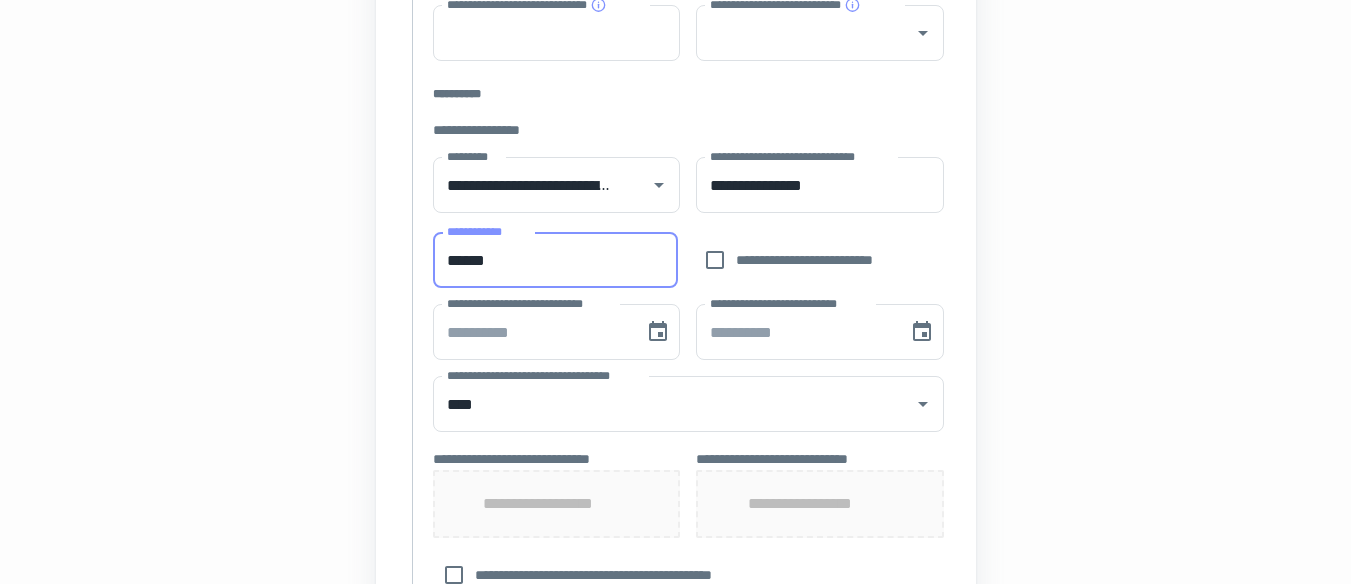 type on "******" 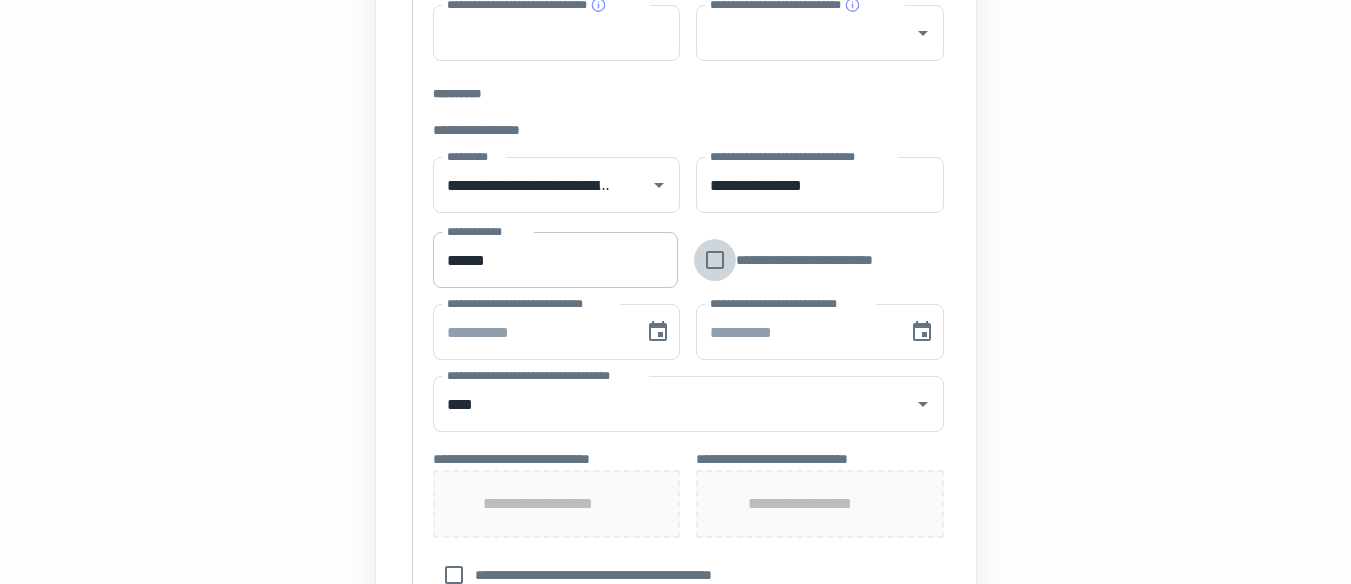 click on "******" at bounding box center (555, 260) 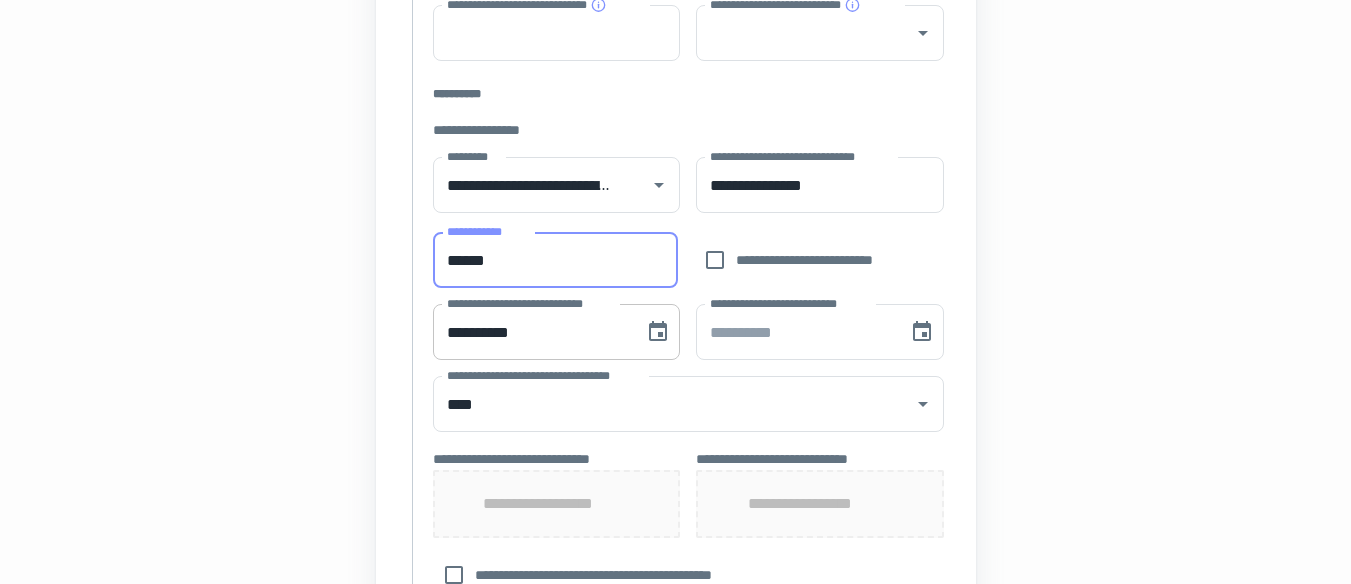 click on "**********" at bounding box center [532, 332] 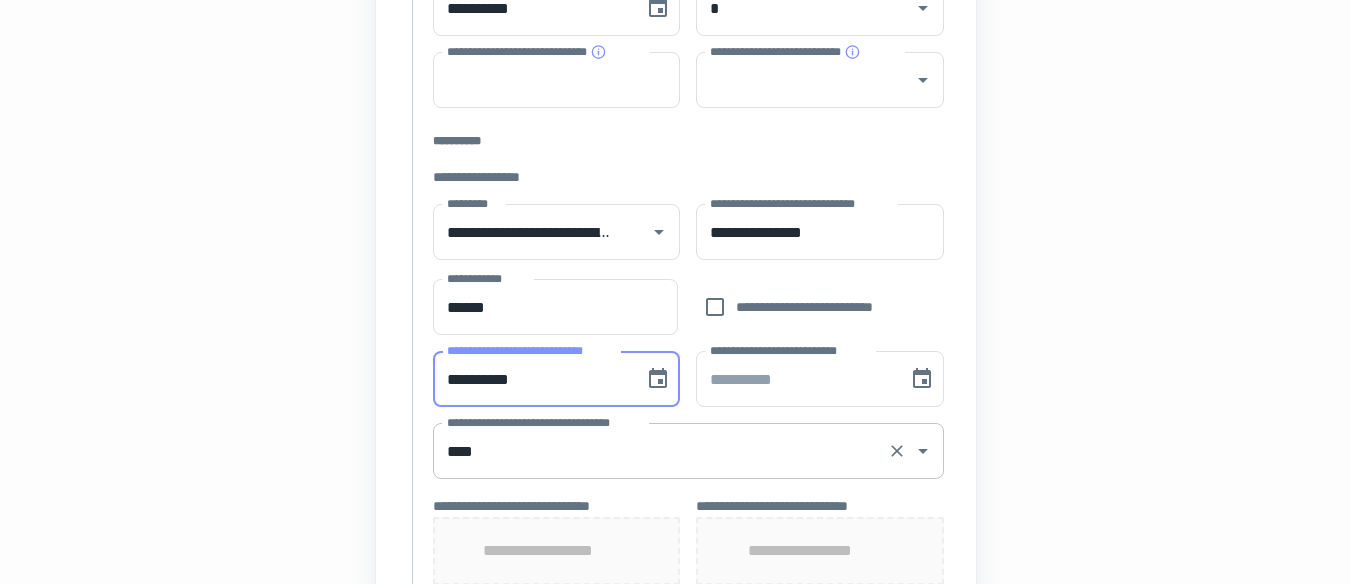 scroll, scrollTop: 561, scrollLeft: 0, axis: vertical 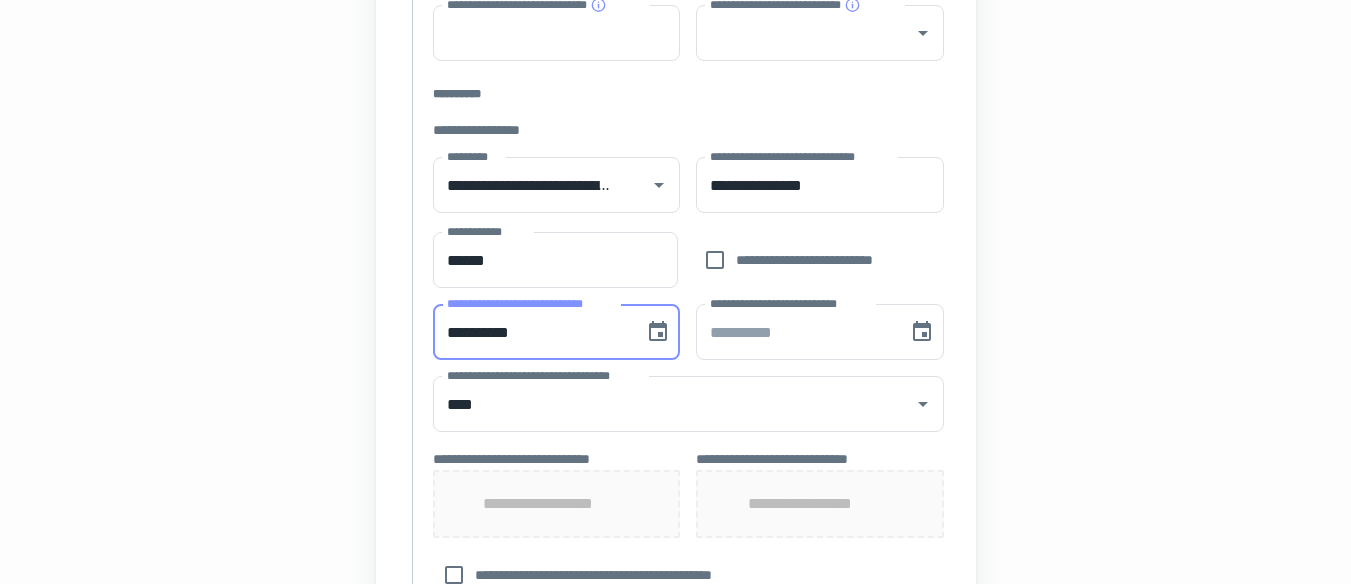 click on "**********" at bounding box center [532, 332] 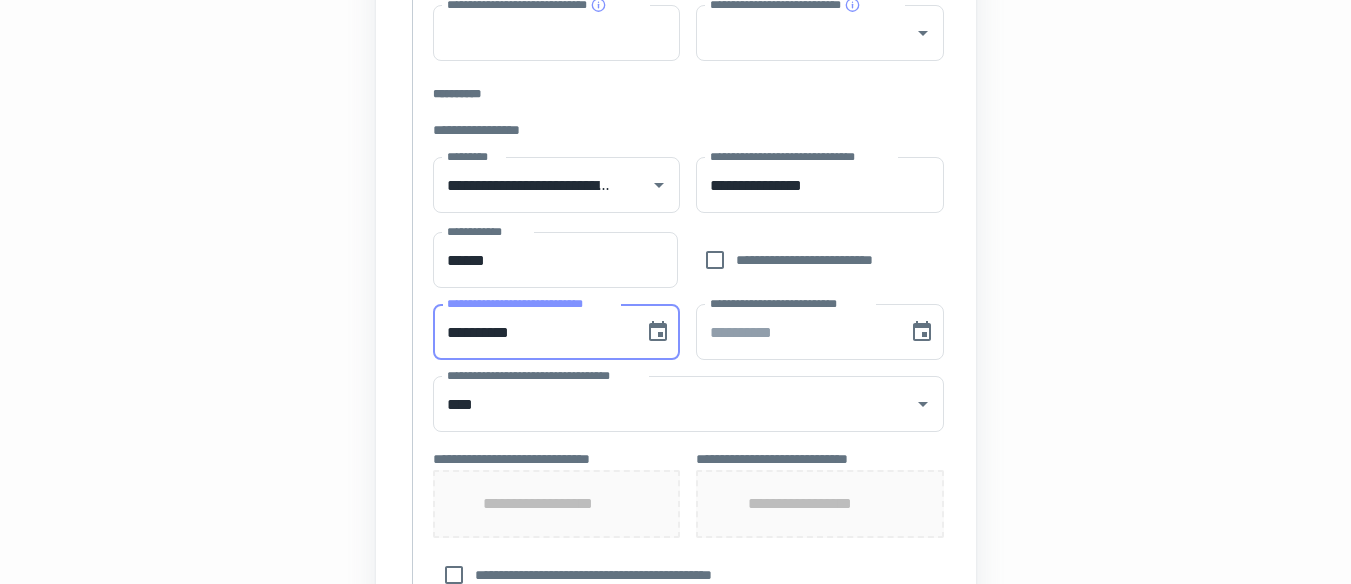 type on "**********" 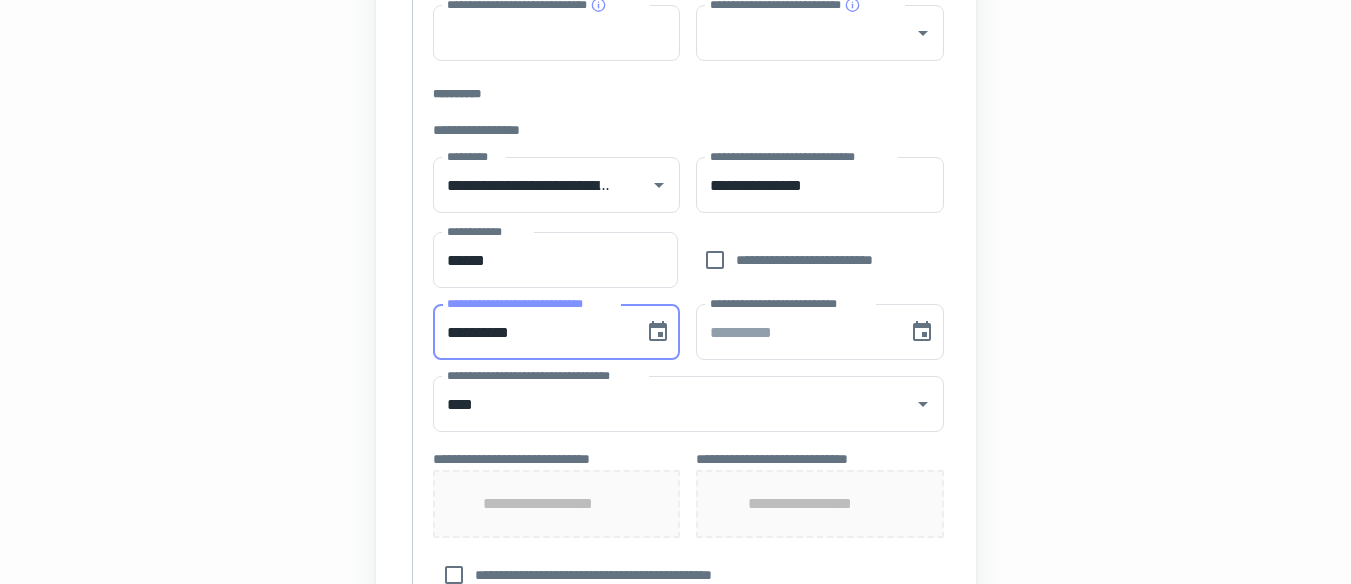 type 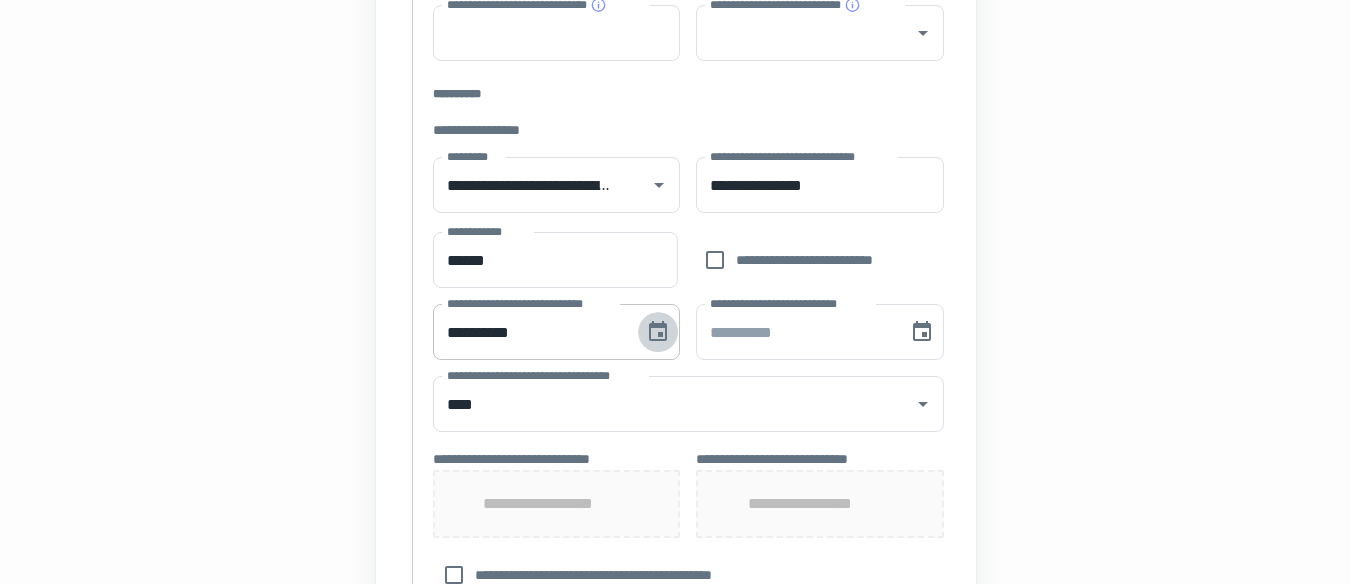 click on "**********" at bounding box center (532, 332) 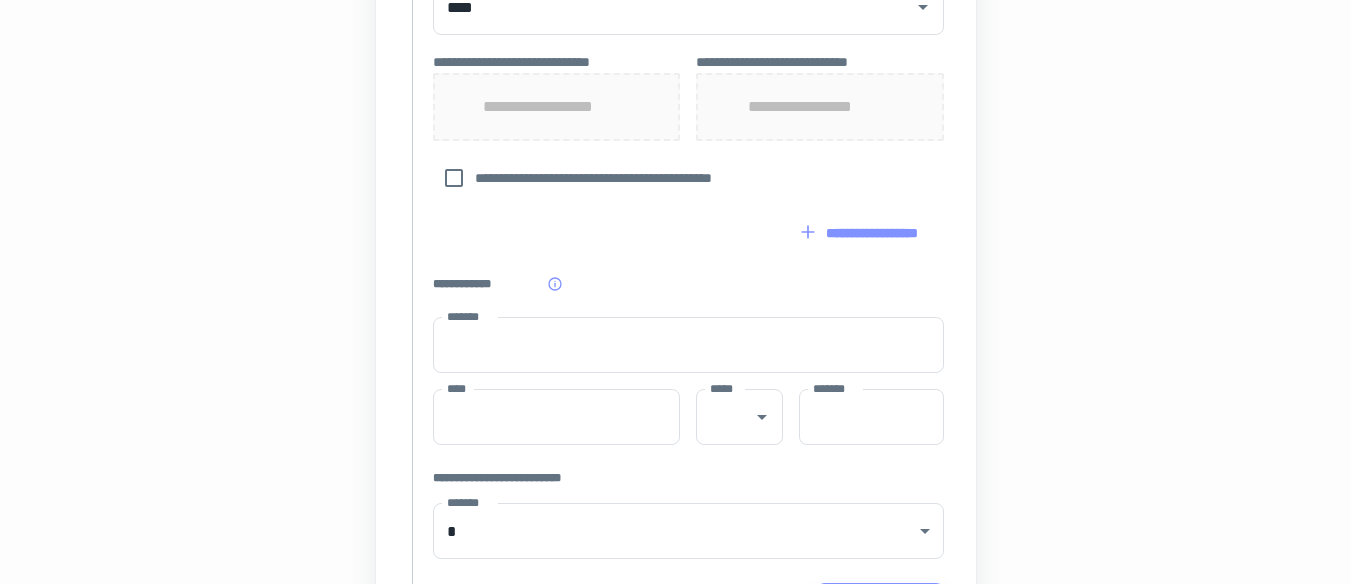 scroll, scrollTop: 861, scrollLeft: 0, axis: vertical 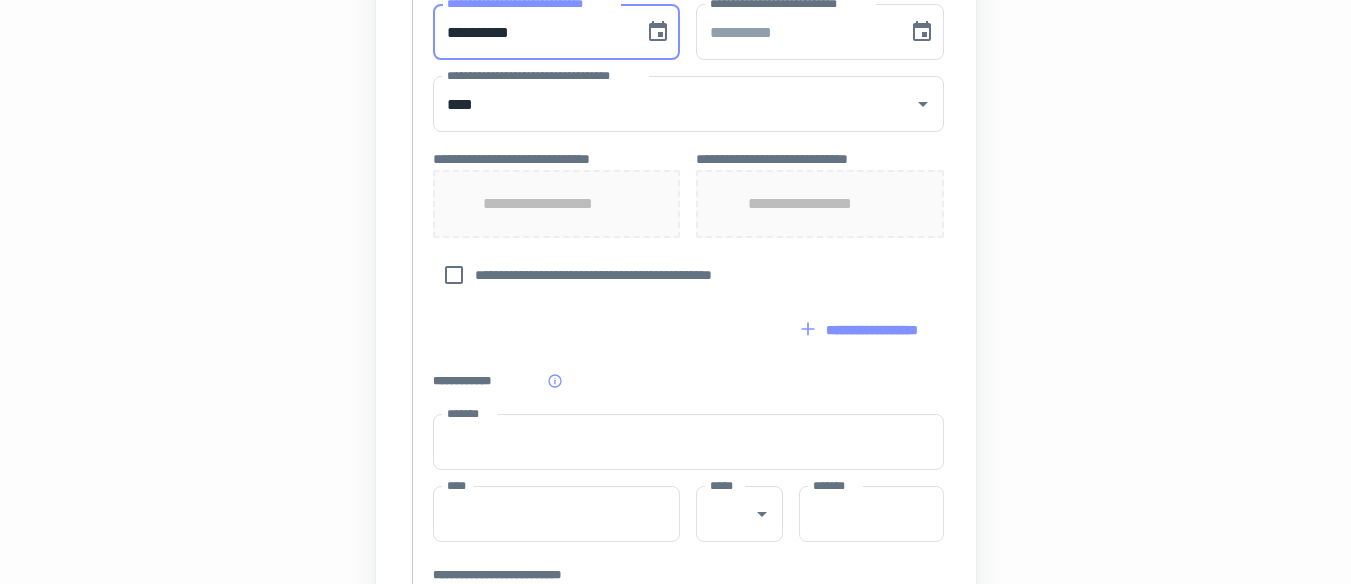 type on "**********" 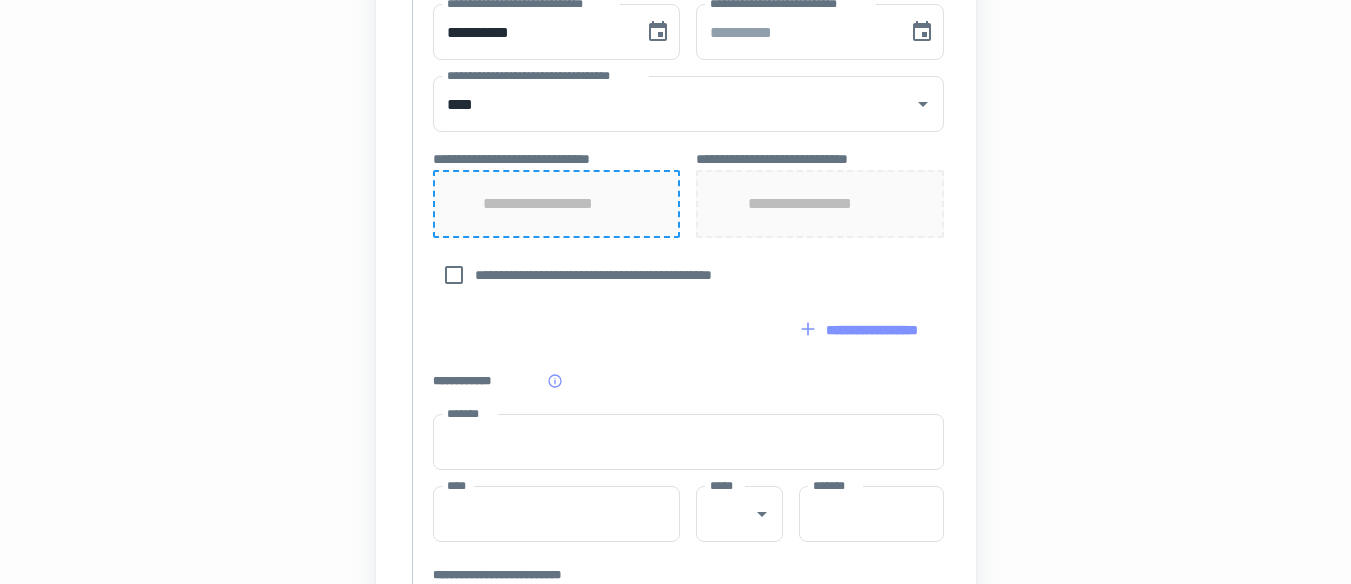 click on "**********" at bounding box center (556, 204) 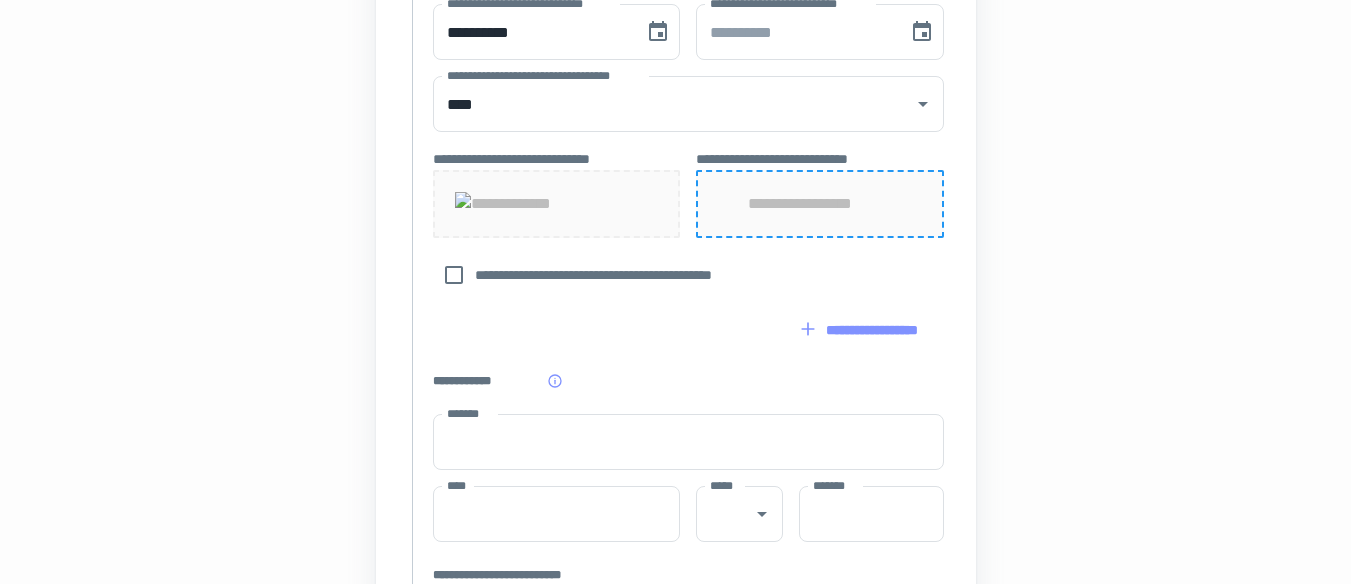 click on "**********" at bounding box center [820, 204] 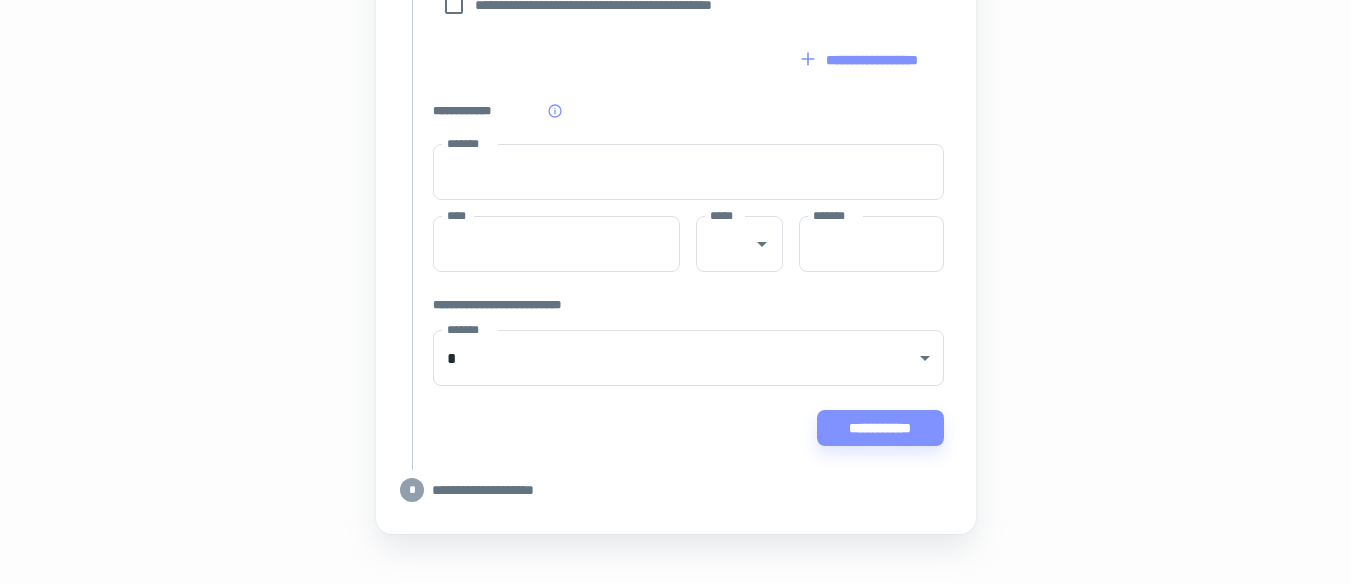 scroll, scrollTop: 1161, scrollLeft: 0, axis: vertical 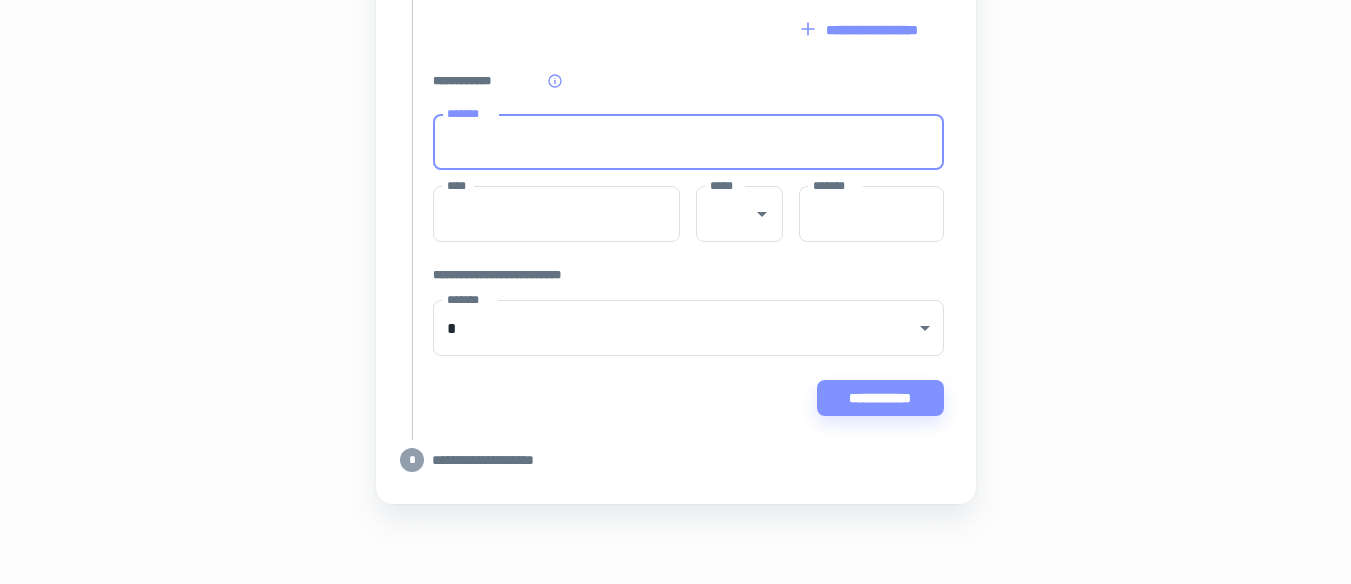 click on "*******" at bounding box center [688, 142] 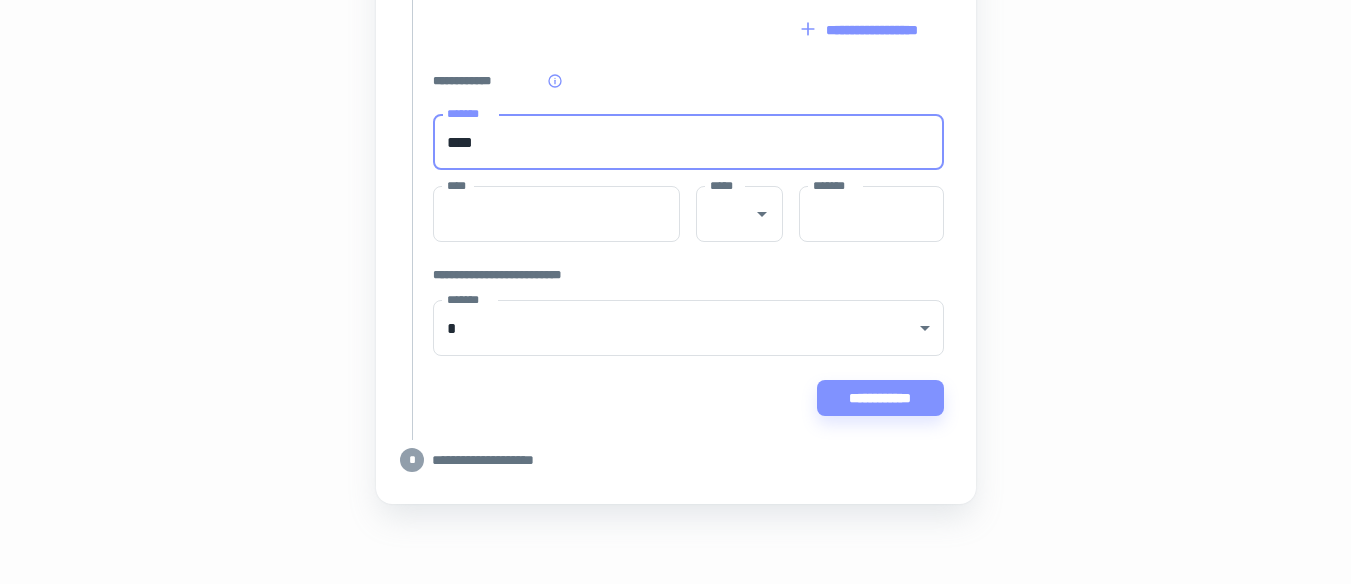 type on "**********" 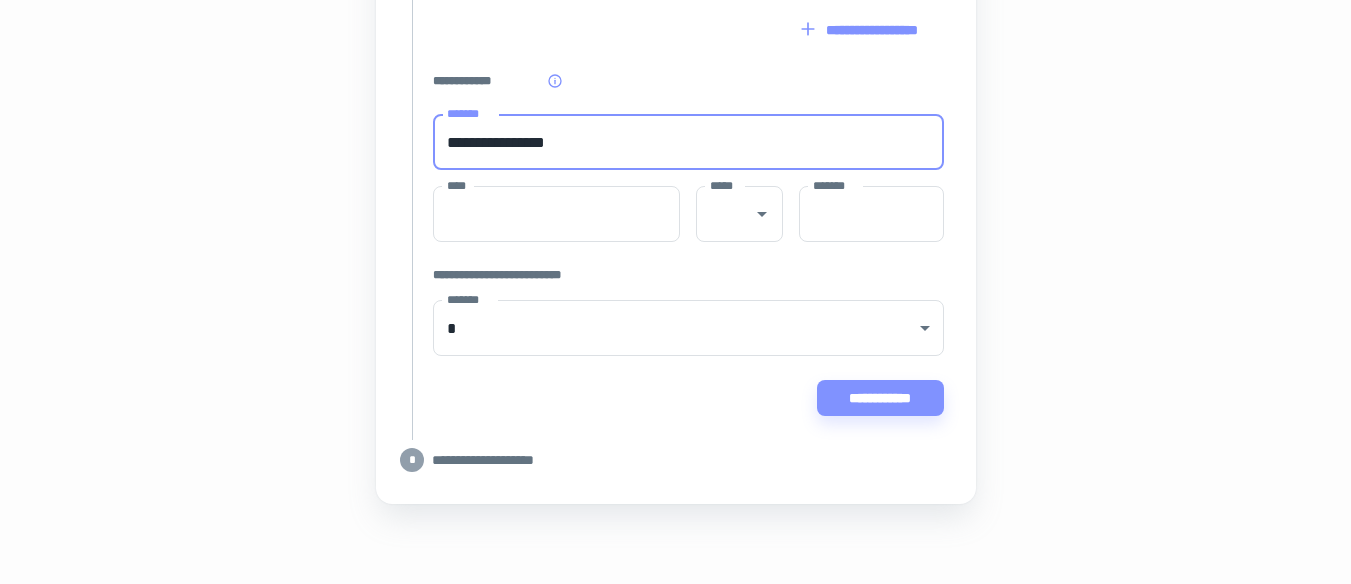 type on "**********" 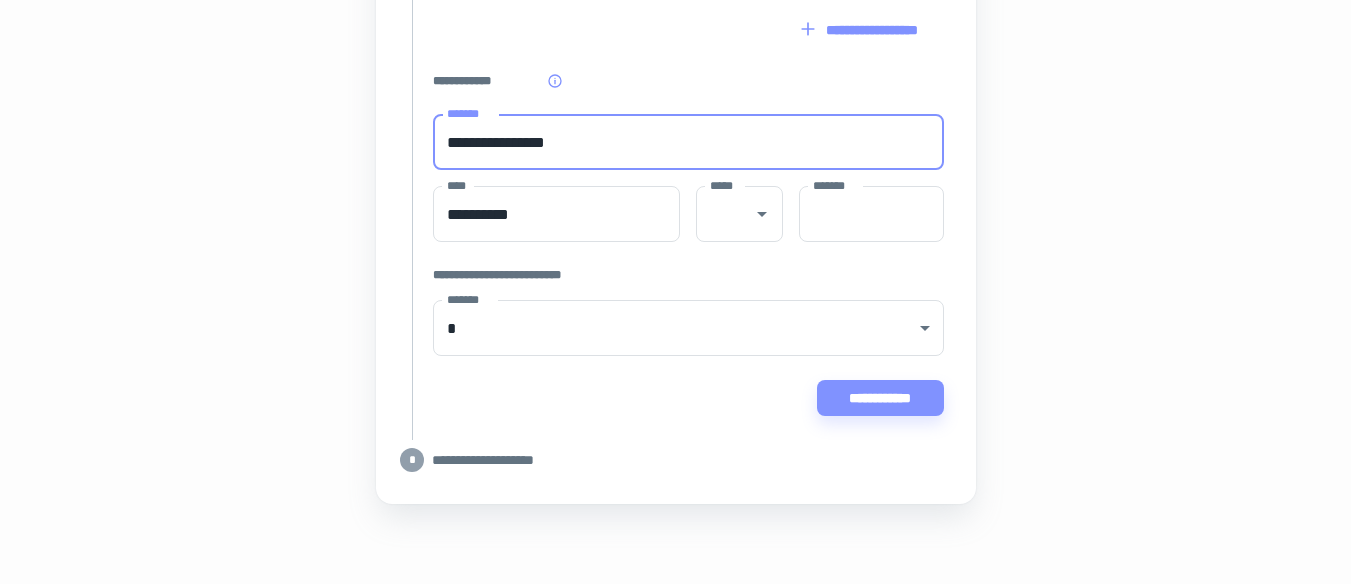 type on "**" 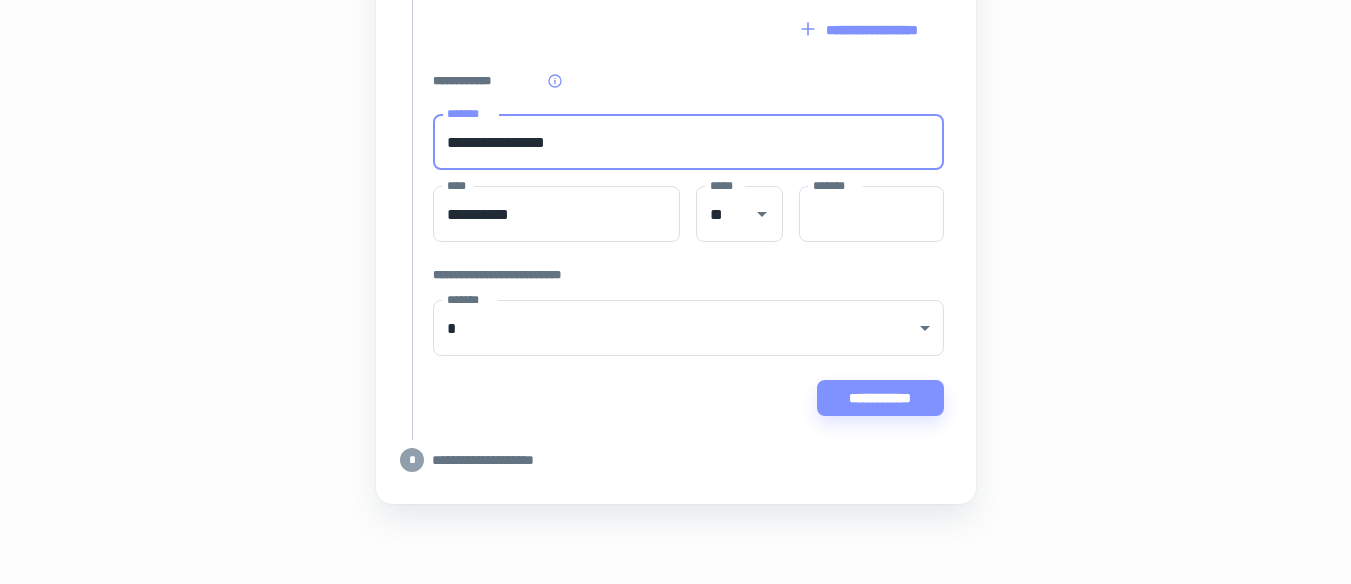 type on "*****" 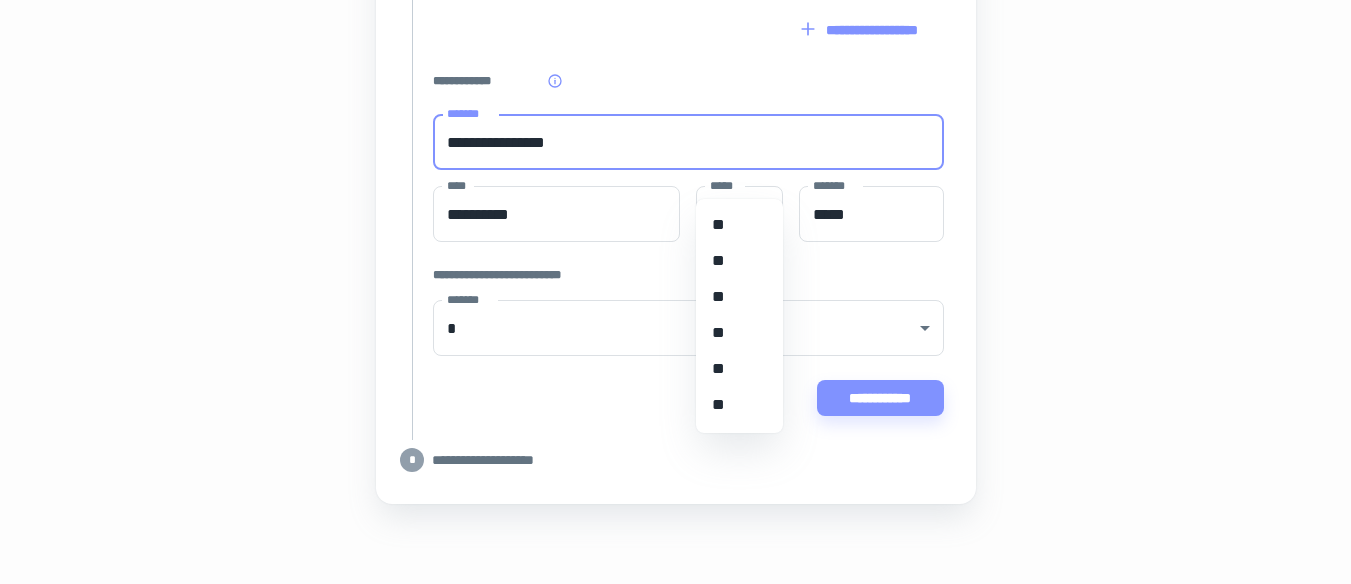type 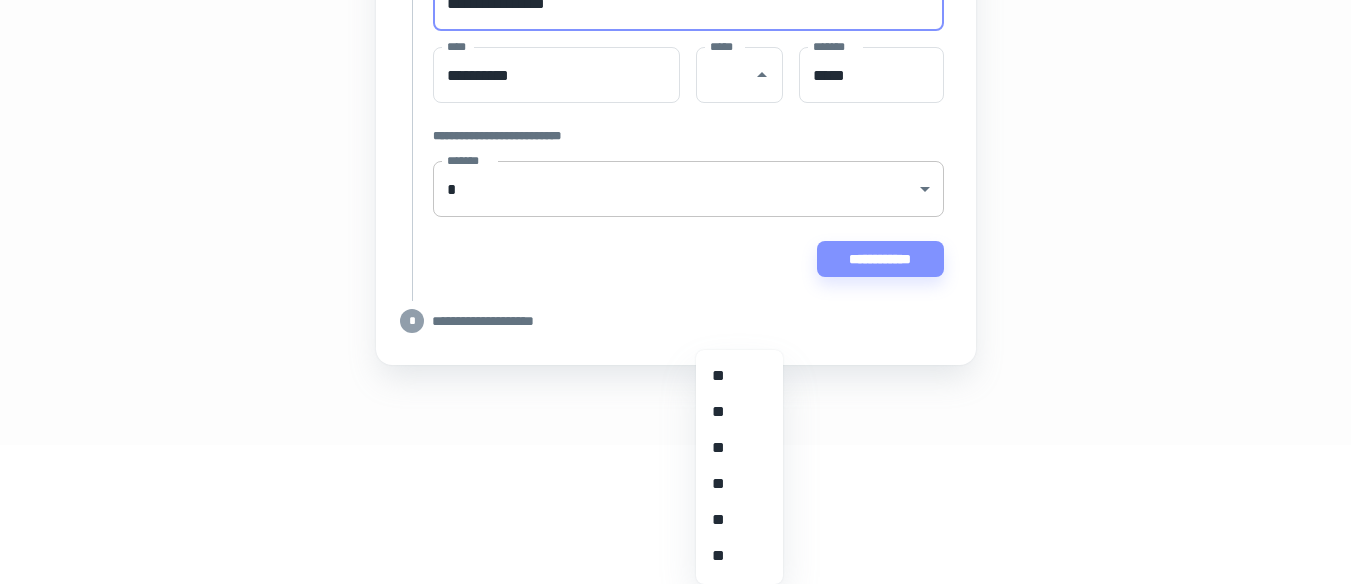 click on "**********" at bounding box center [675, -1008] 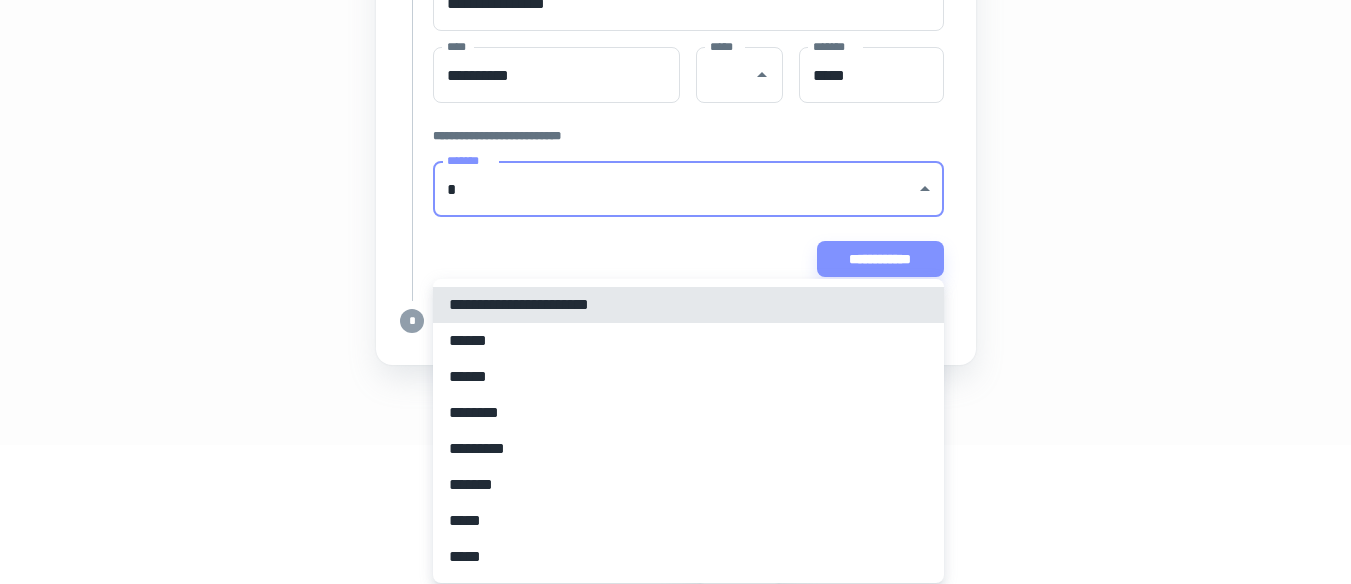 scroll, scrollTop: 1393, scrollLeft: 0, axis: vertical 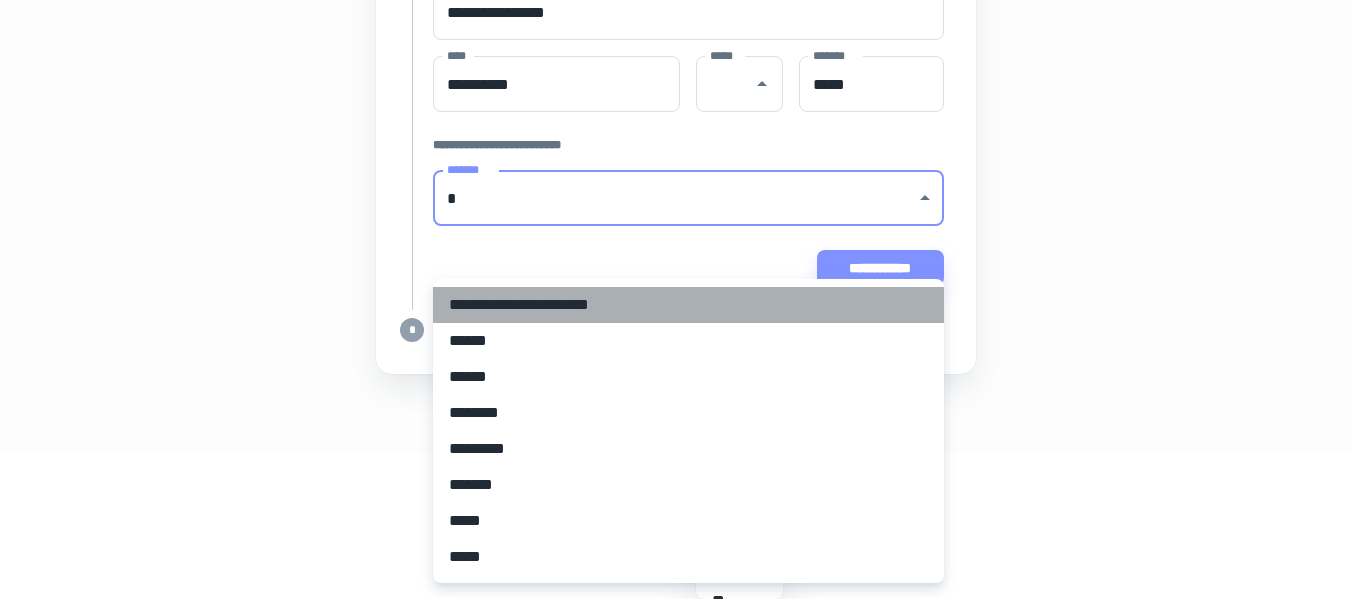 click on "**********" at bounding box center [688, 305] 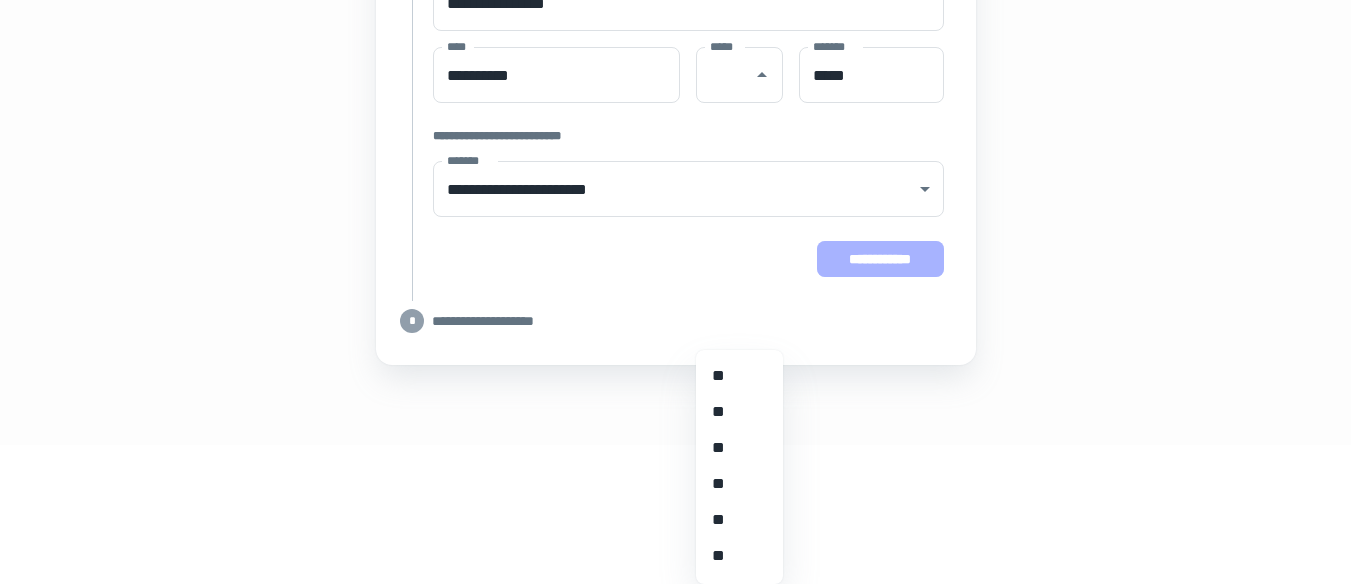 click on "**********" at bounding box center (880, 259) 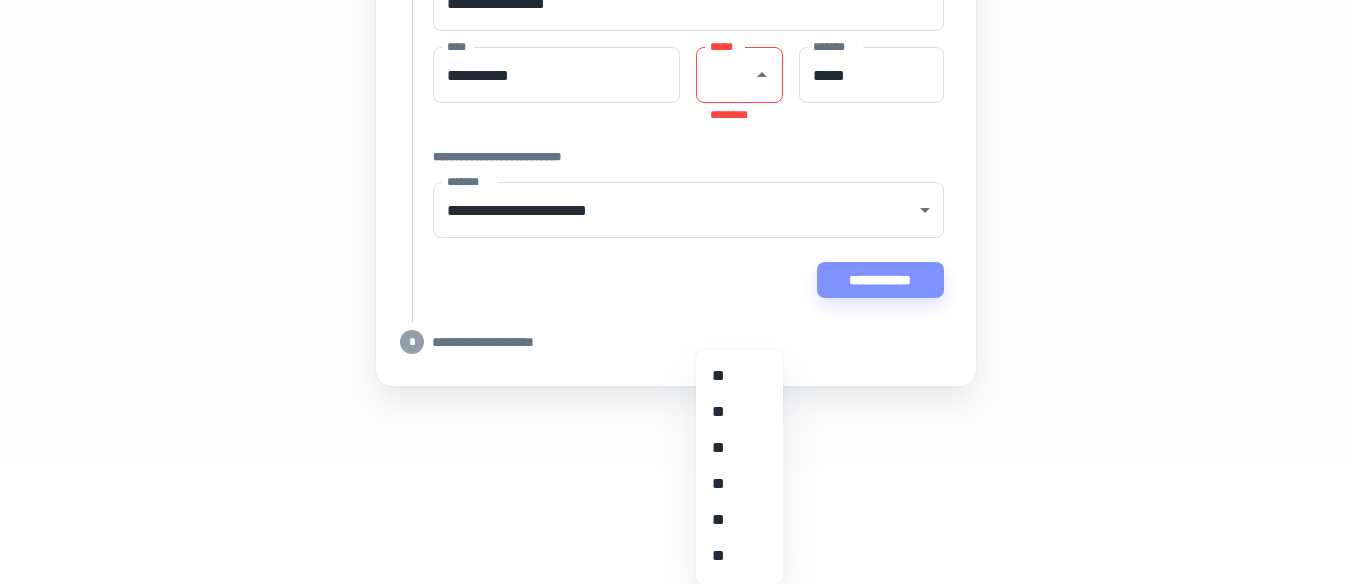 click on "*****" at bounding box center [739, 75] 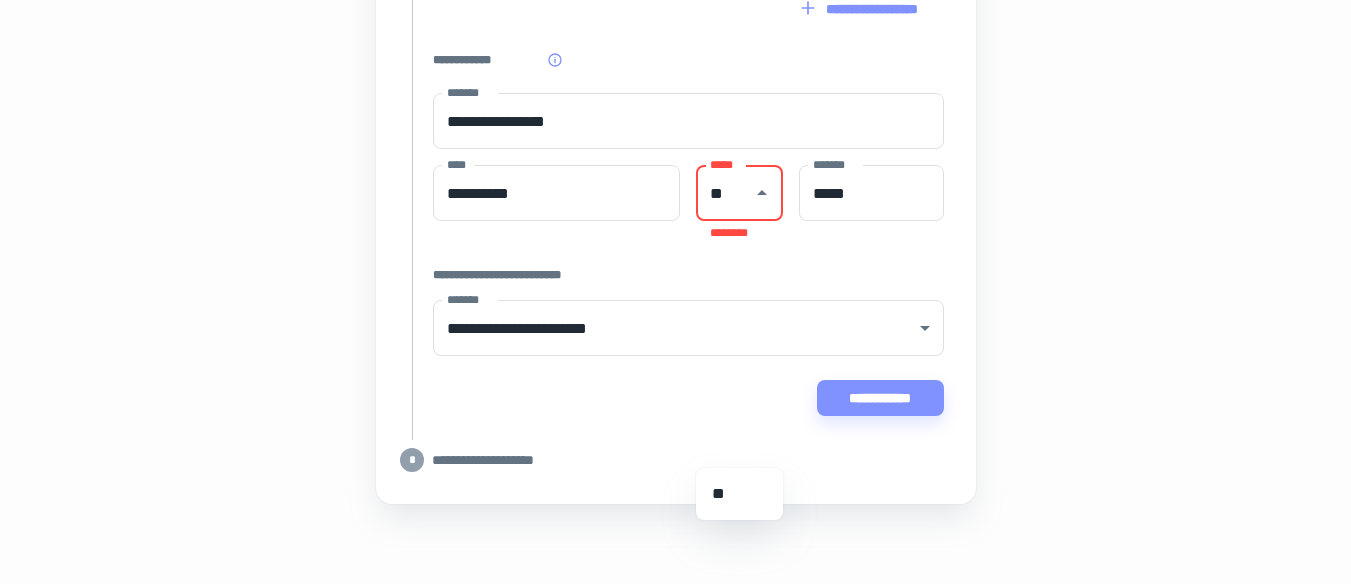 type on "**" 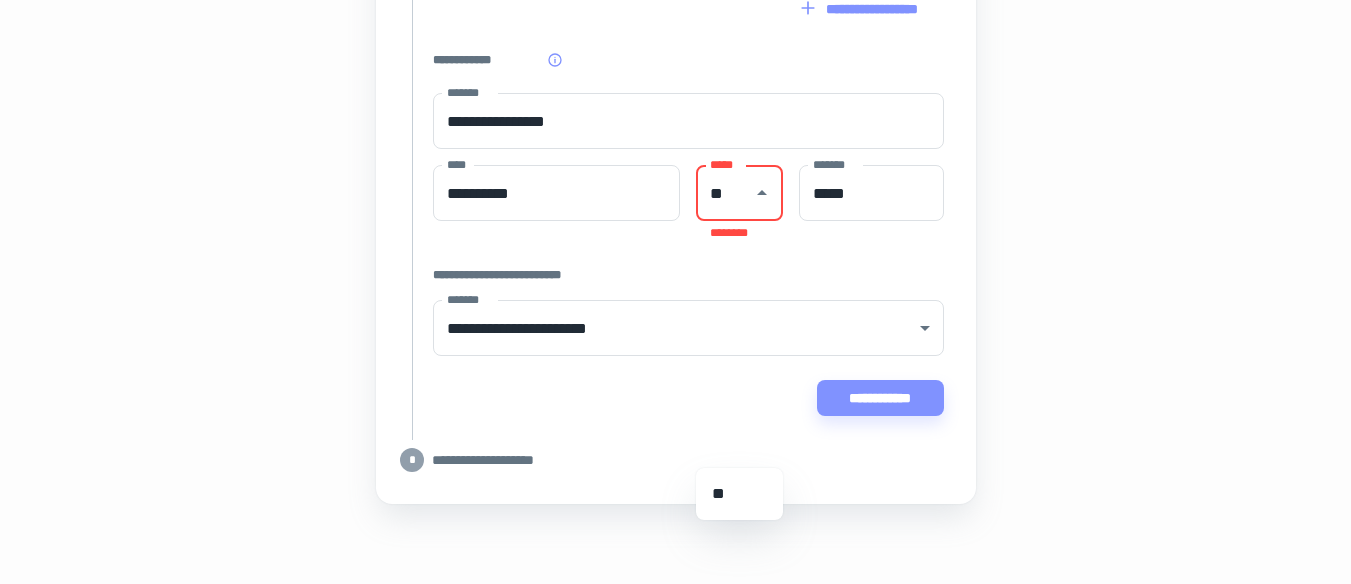 type on "*******" 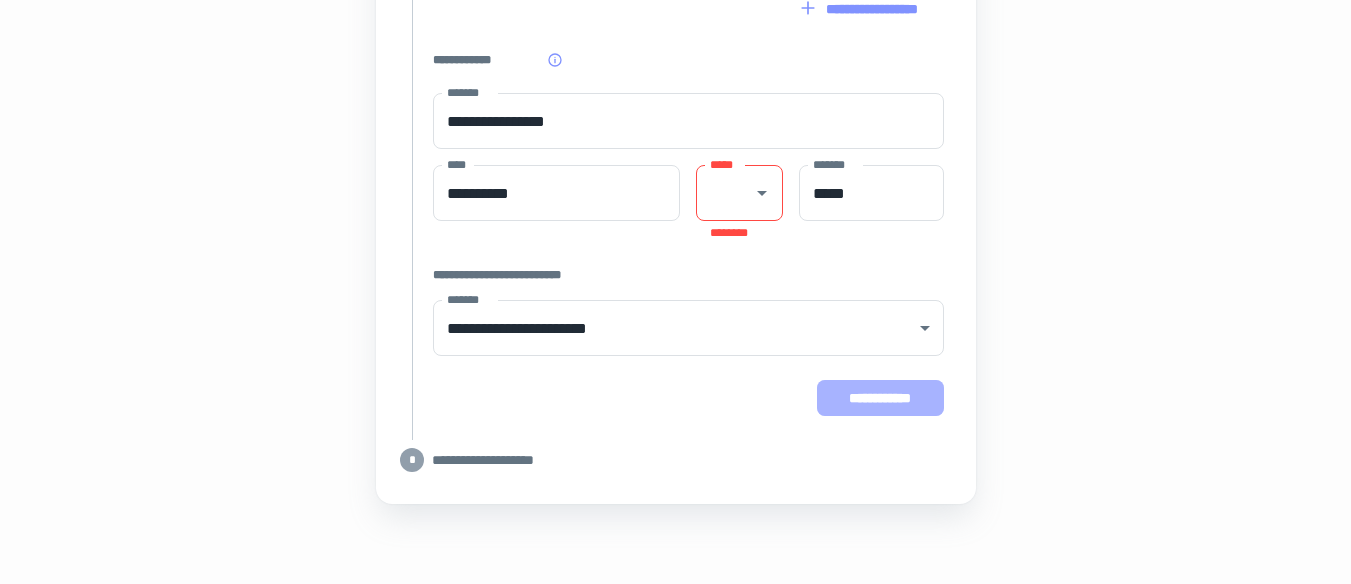 click on "**********" at bounding box center [880, 398] 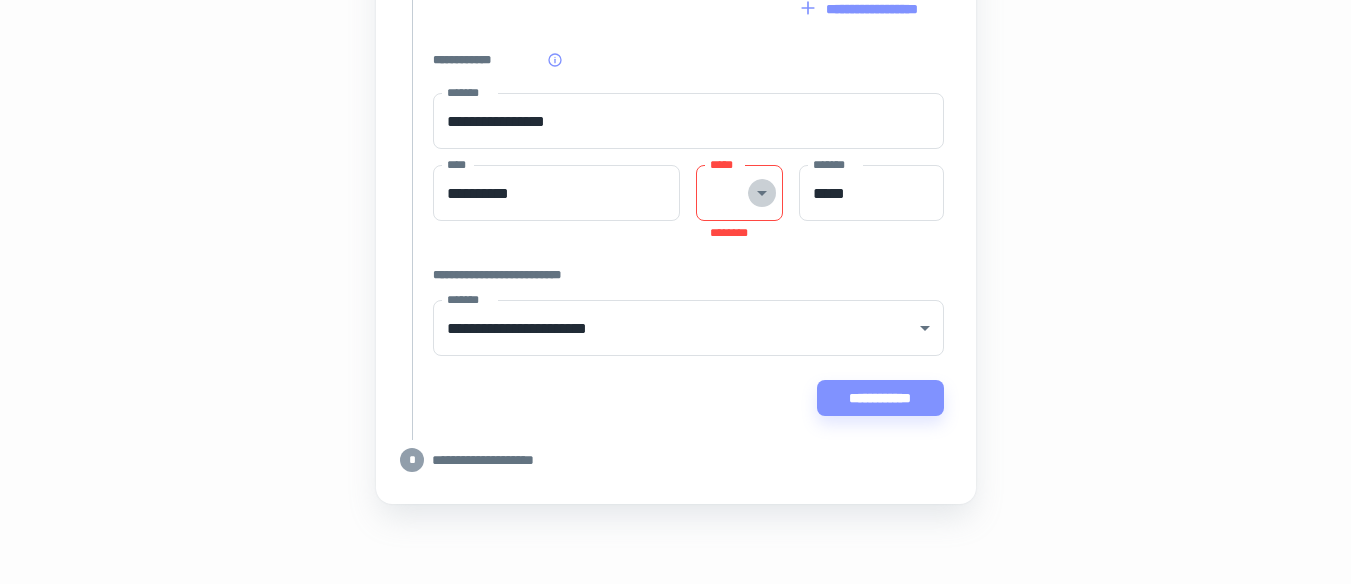 click 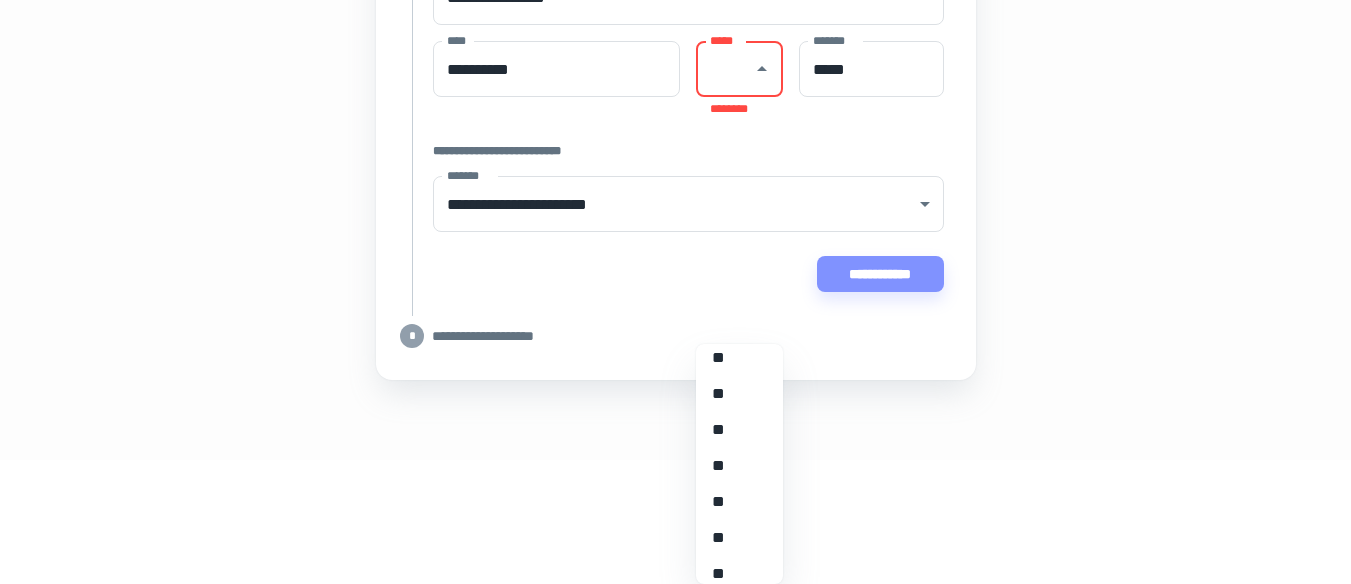 scroll, scrollTop: 1400, scrollLeft: 0, axis: vertical 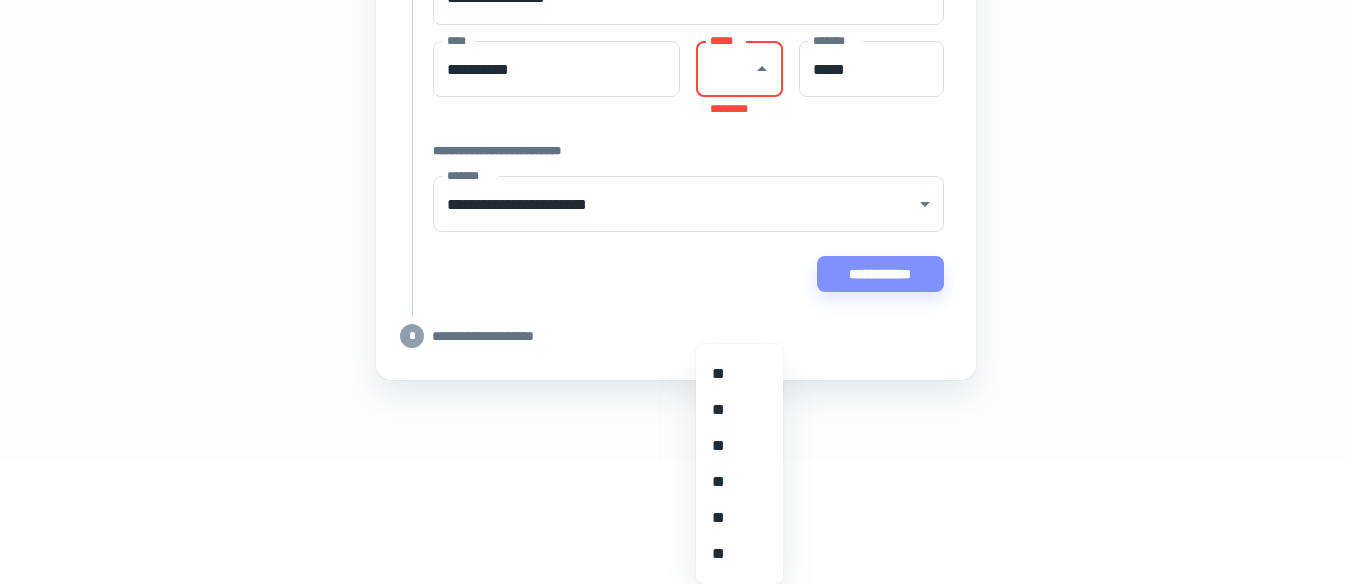 click on "**" at bounding box center (732, 554) 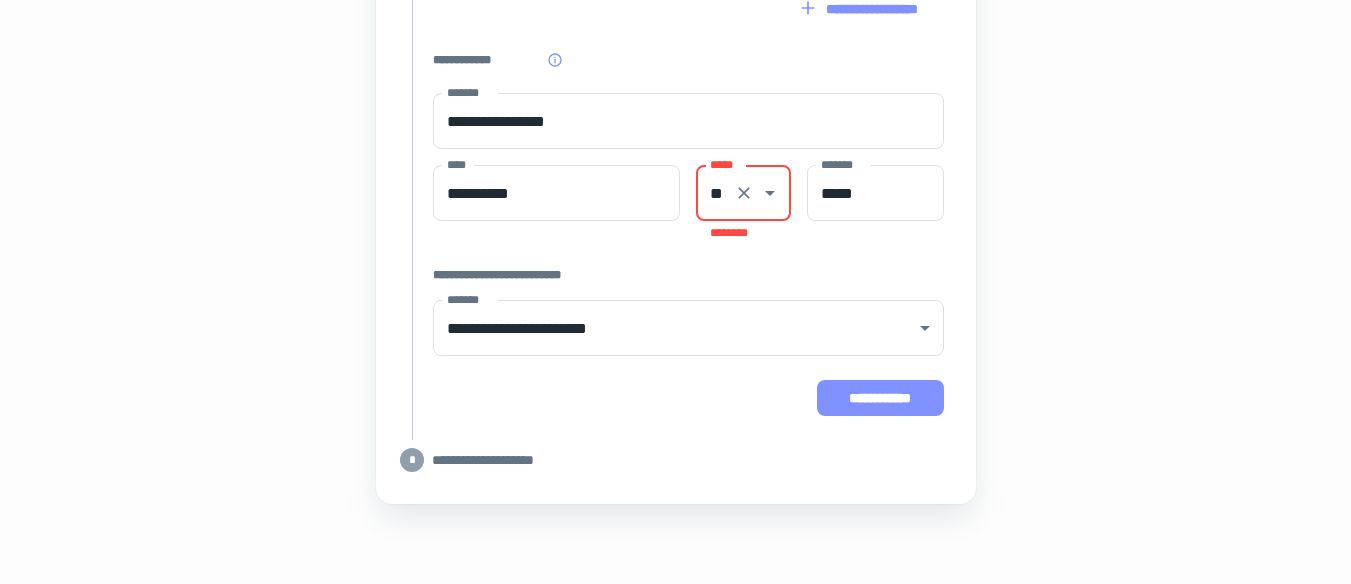 click on "**********" at bounding box center [880, 398] 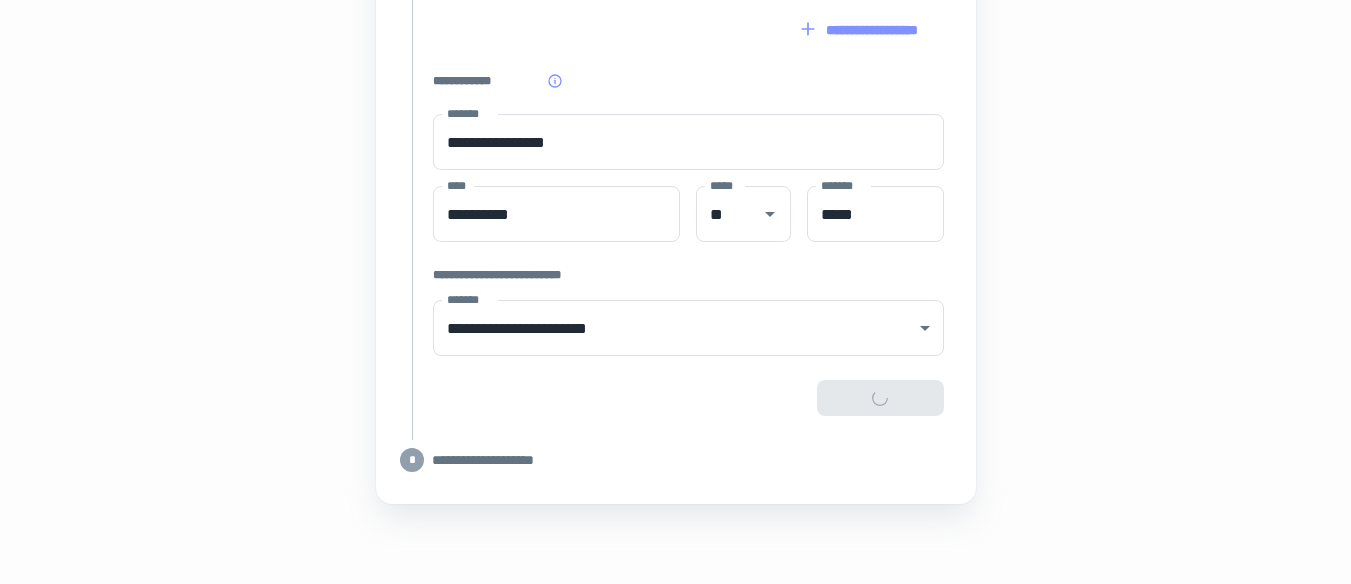 scroll, scrollTop: 1408, scrollLeft: 0, axis: vertical 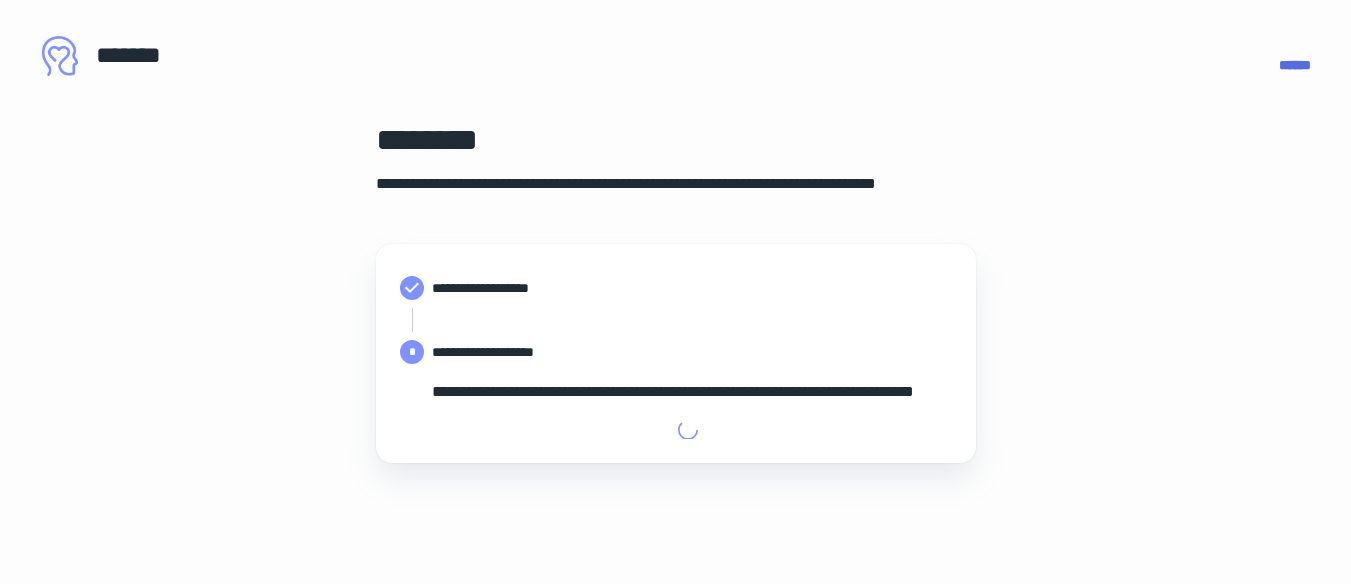 type on "**********" 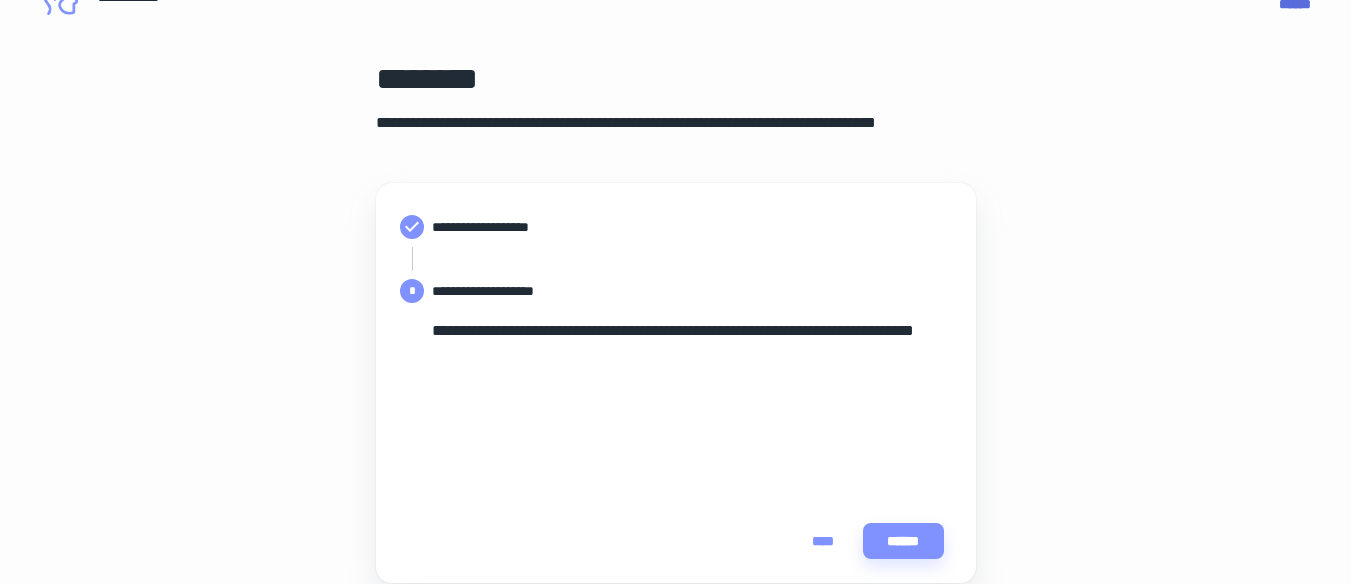 scroll, scrollTop: 0, scrollLeft: 0, axis: both 